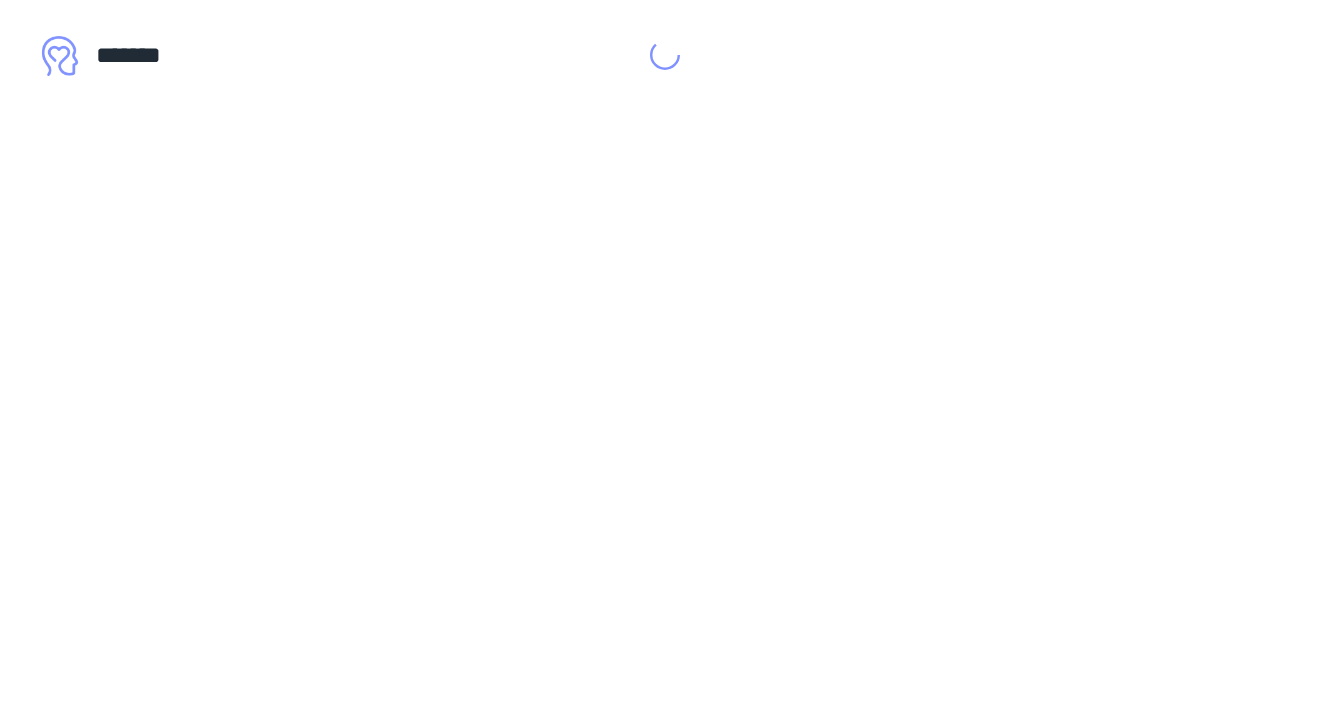 scroll, scrollTop: 0, scrollLeft: 0, axis: both 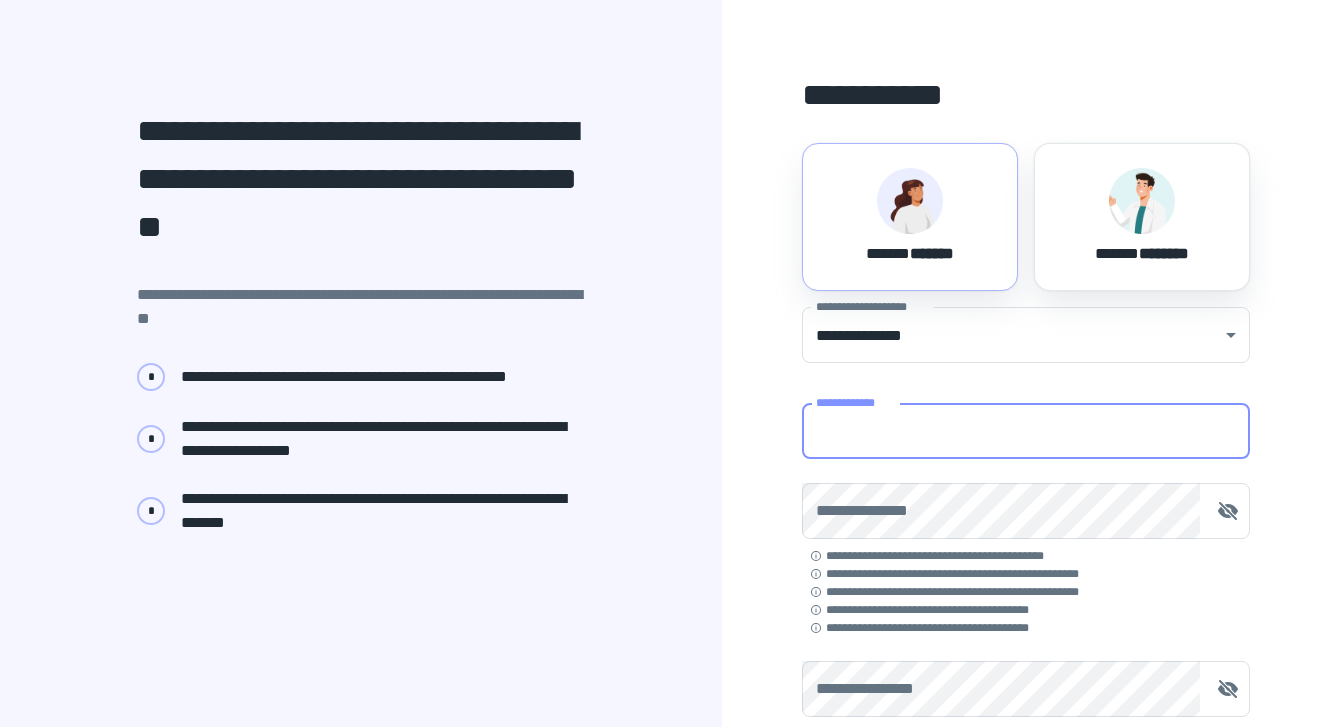 click on "**********" at bounding box center [1026, 431] 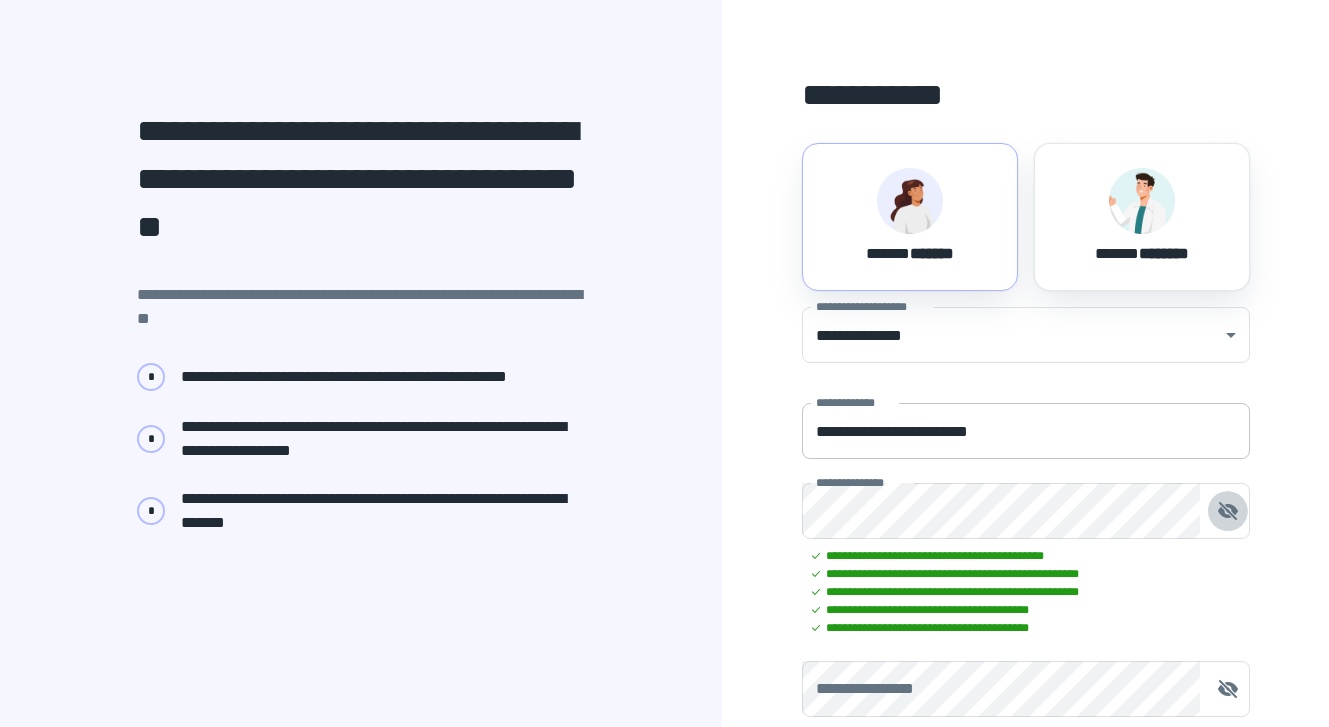 type 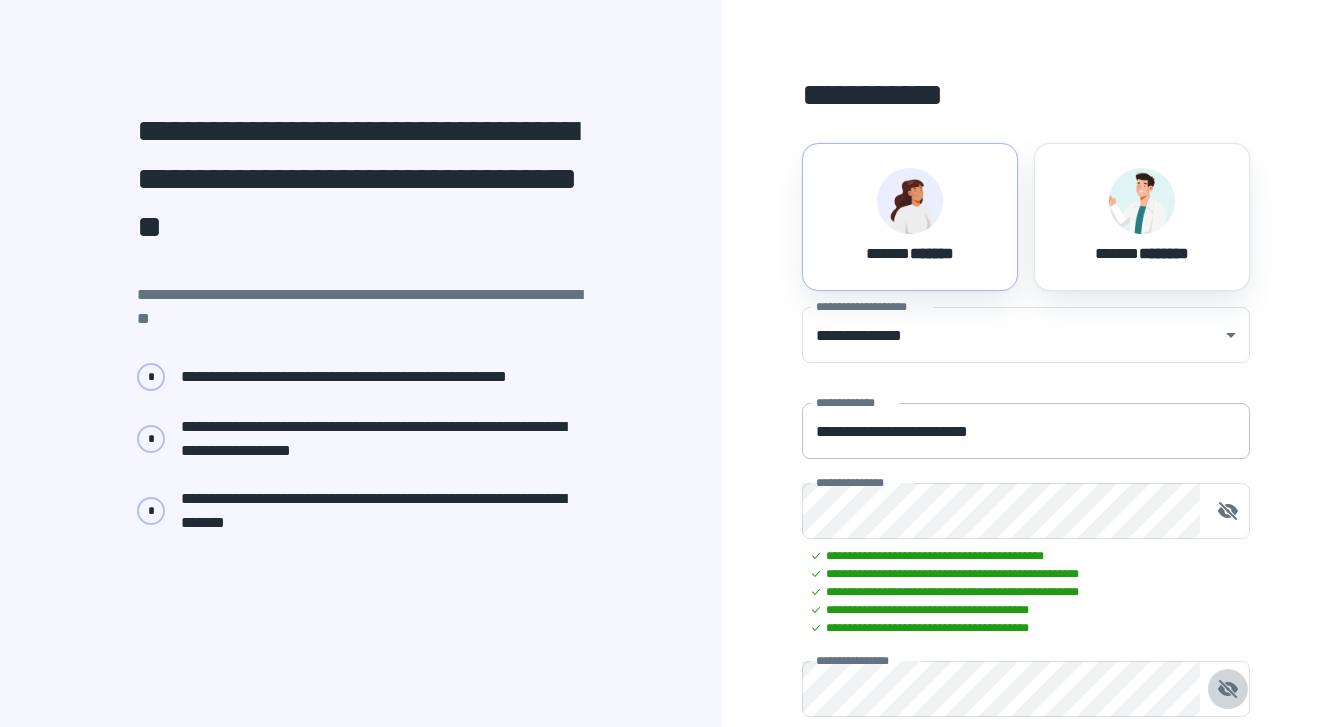 type 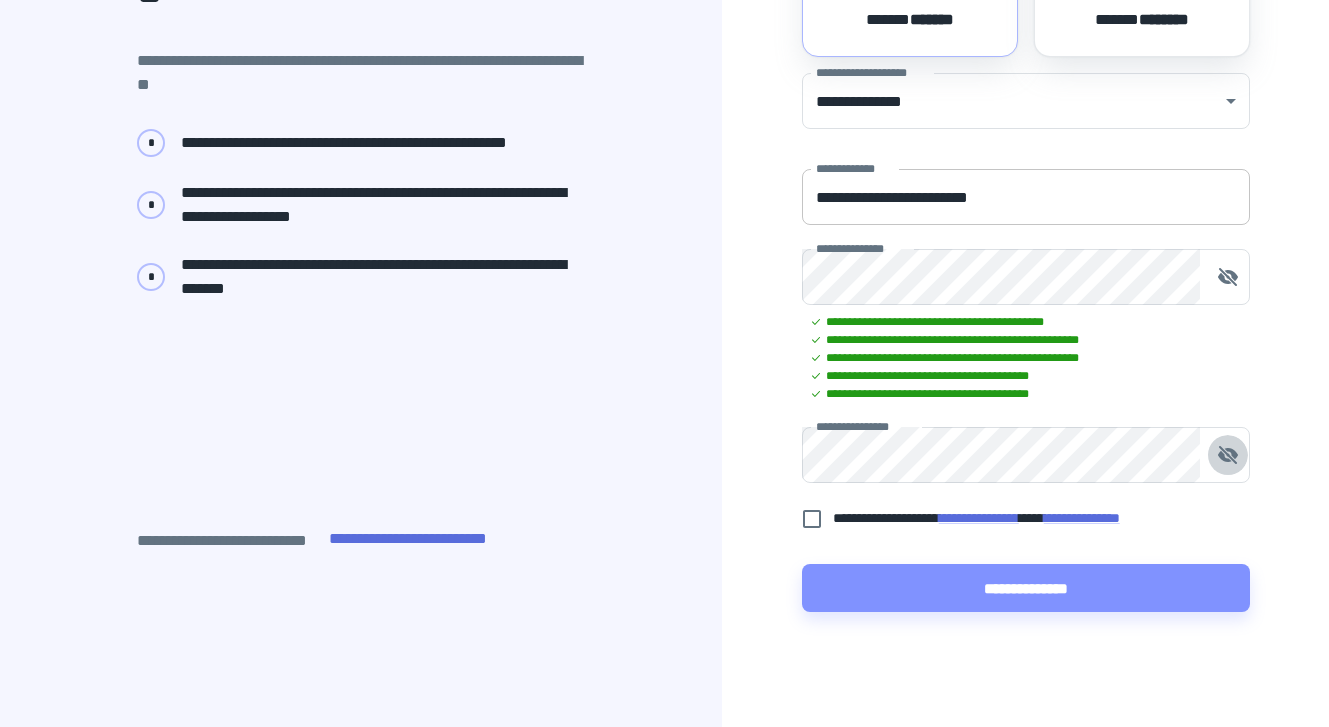 scroll, scrollTop: 328, scrollLeft: 0, axis: vertical 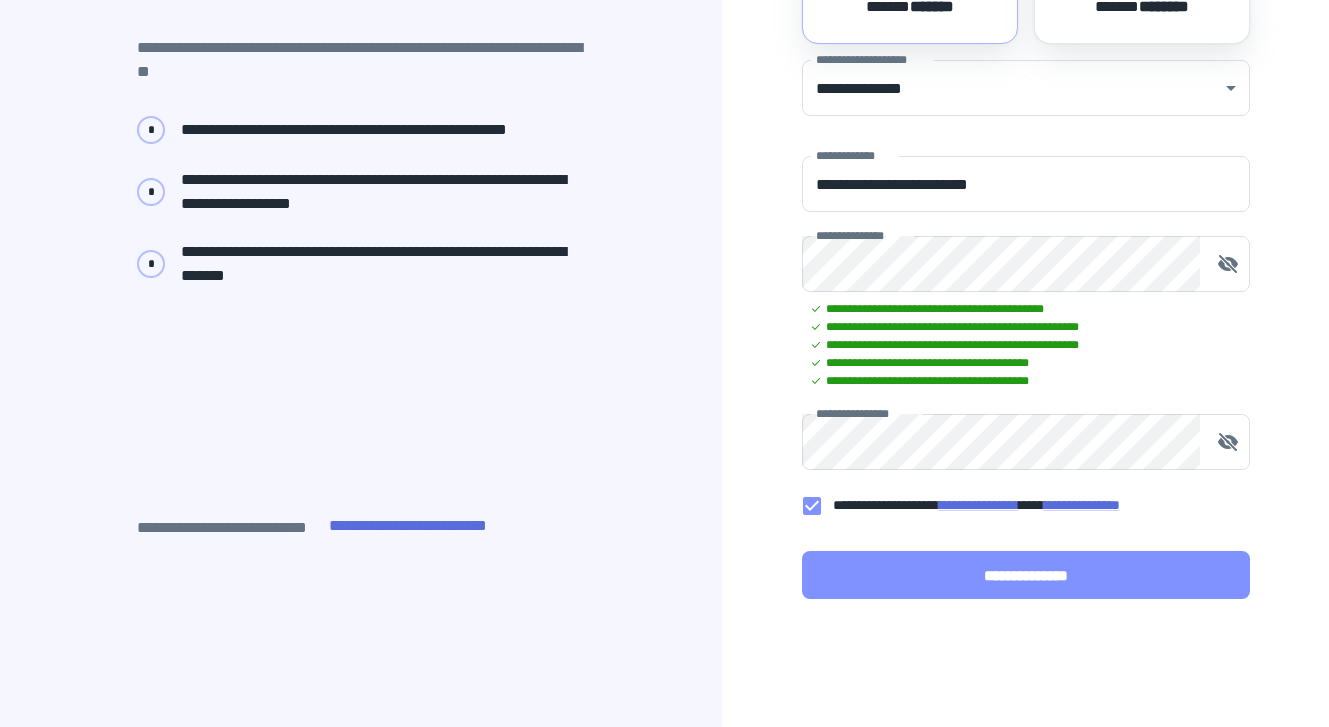 click on "**********" at bounding box center (1026, 575) 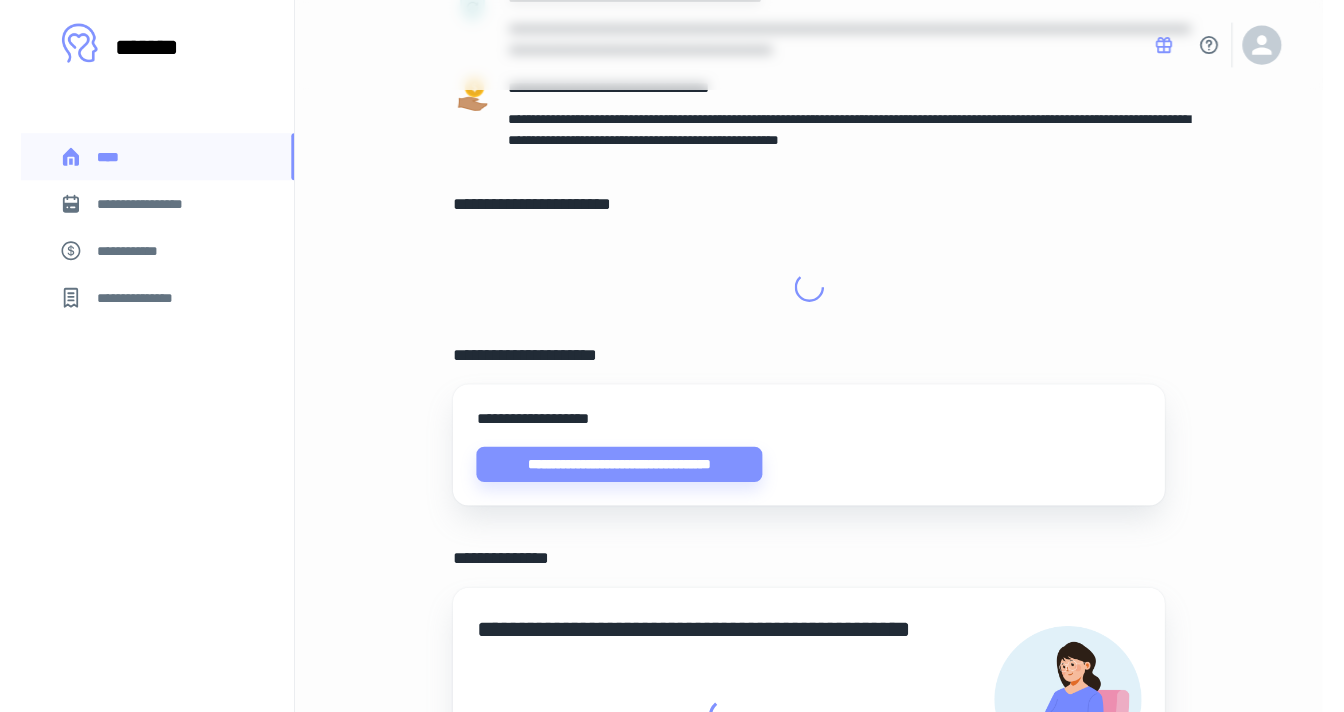 scroll, scrollTop: 0, scrollLeft: 0, axis: both 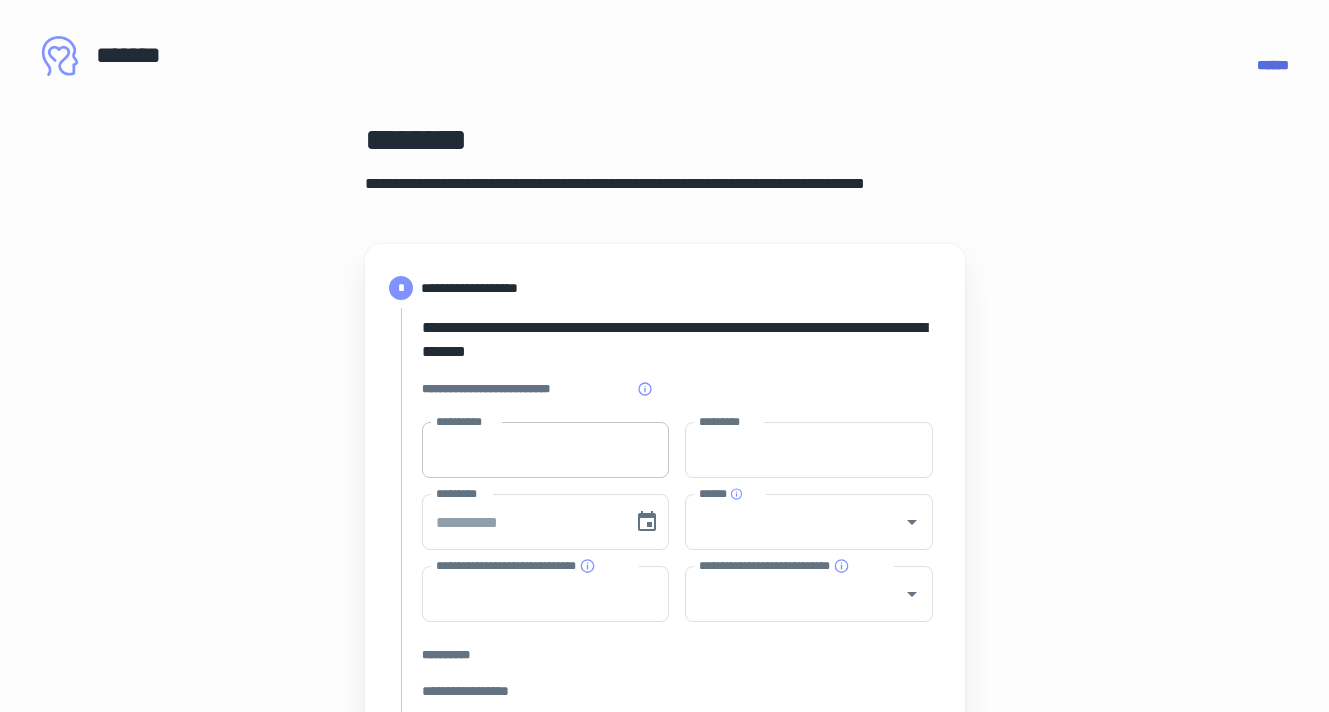 click on "**********" at bounding box center [546, 450] 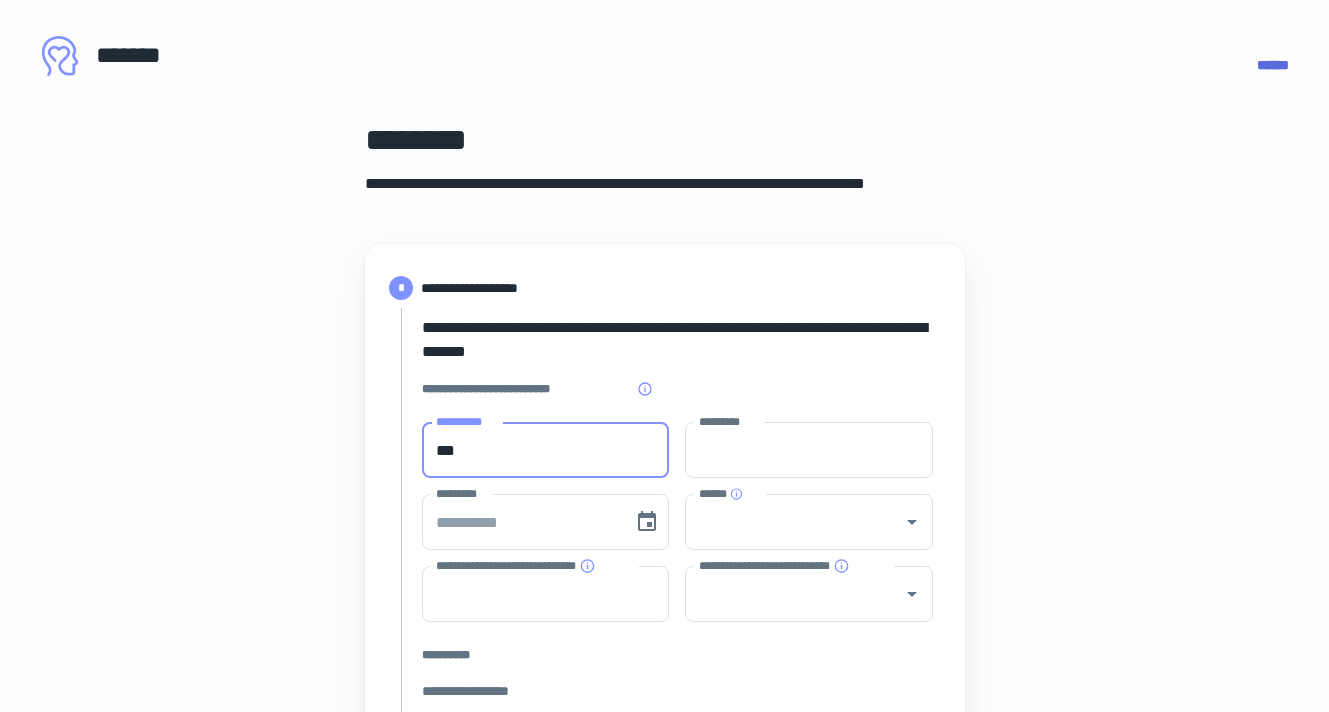 type on "*********" 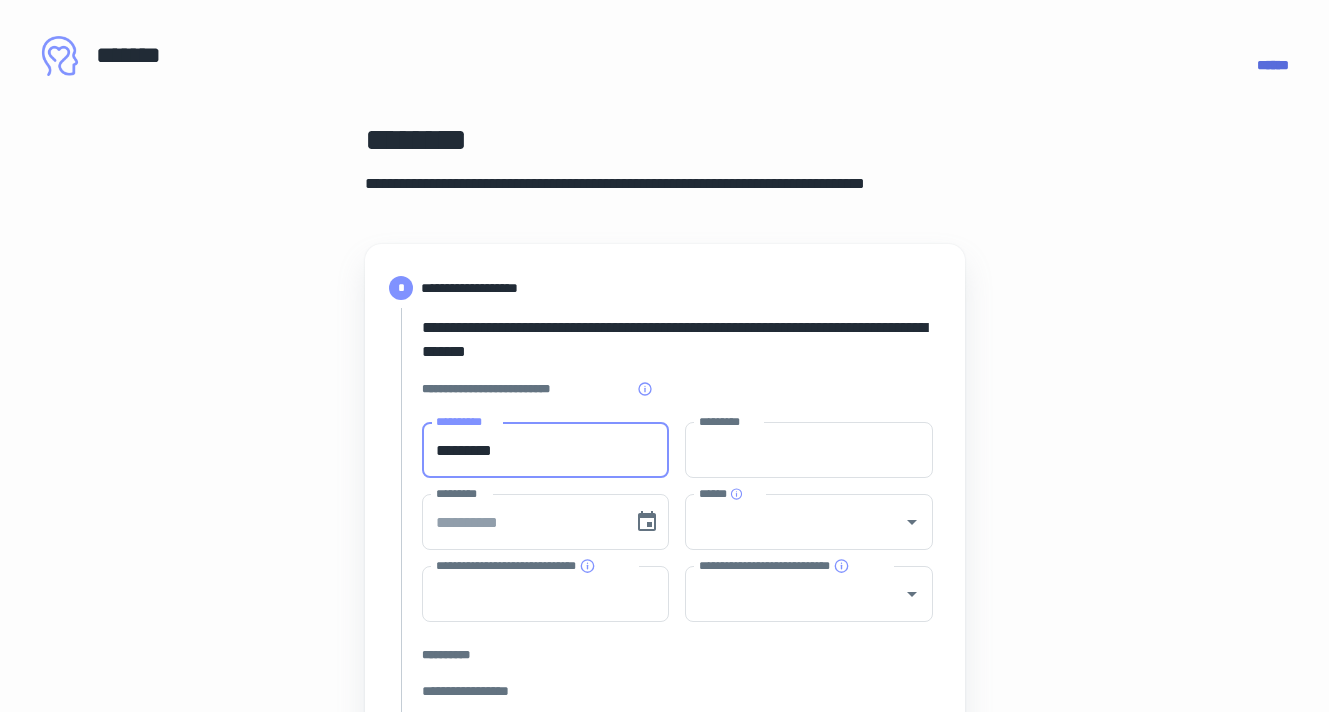 type on "*******" 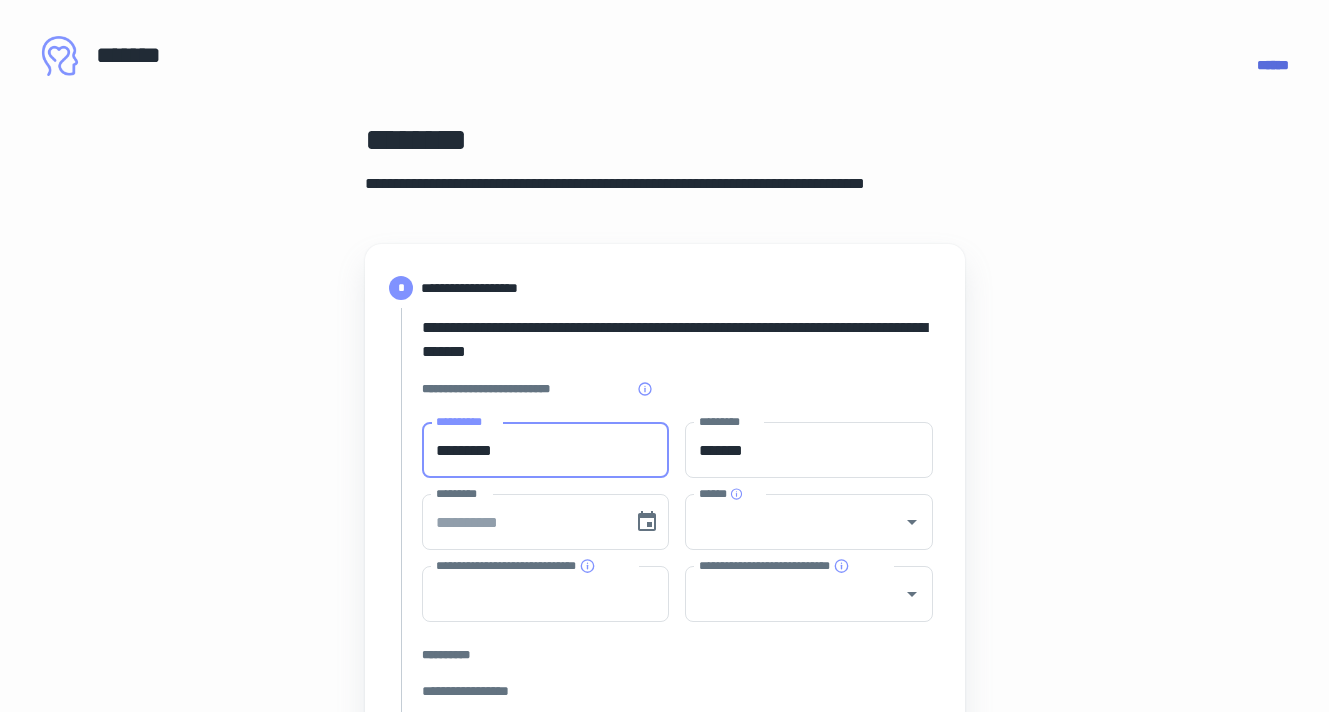 type on "**********" 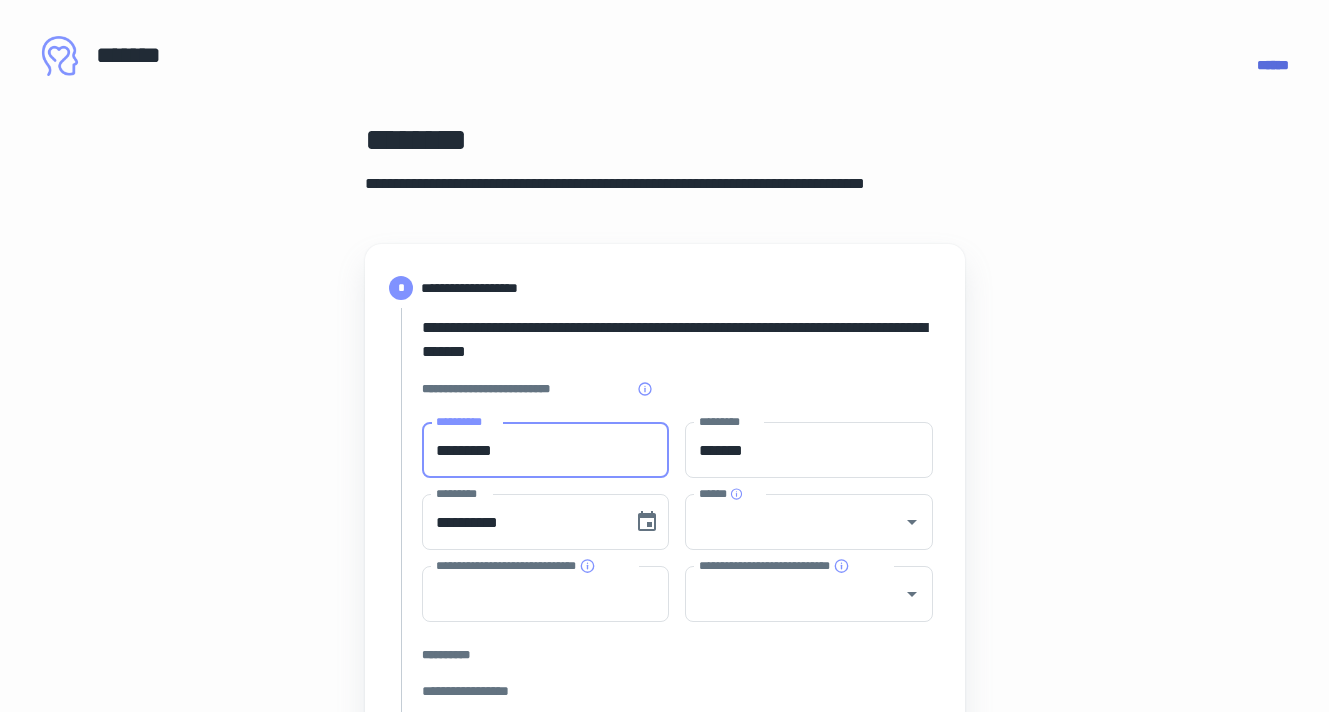 type on "**********" 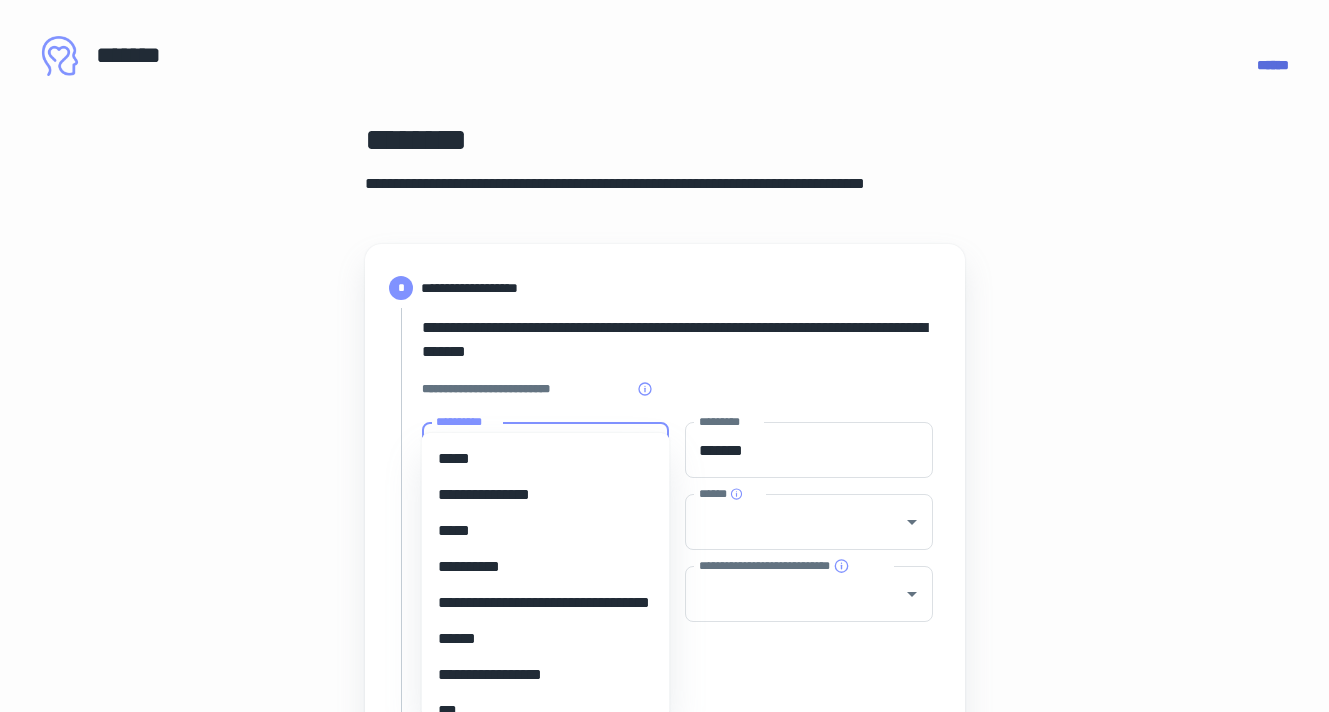 type 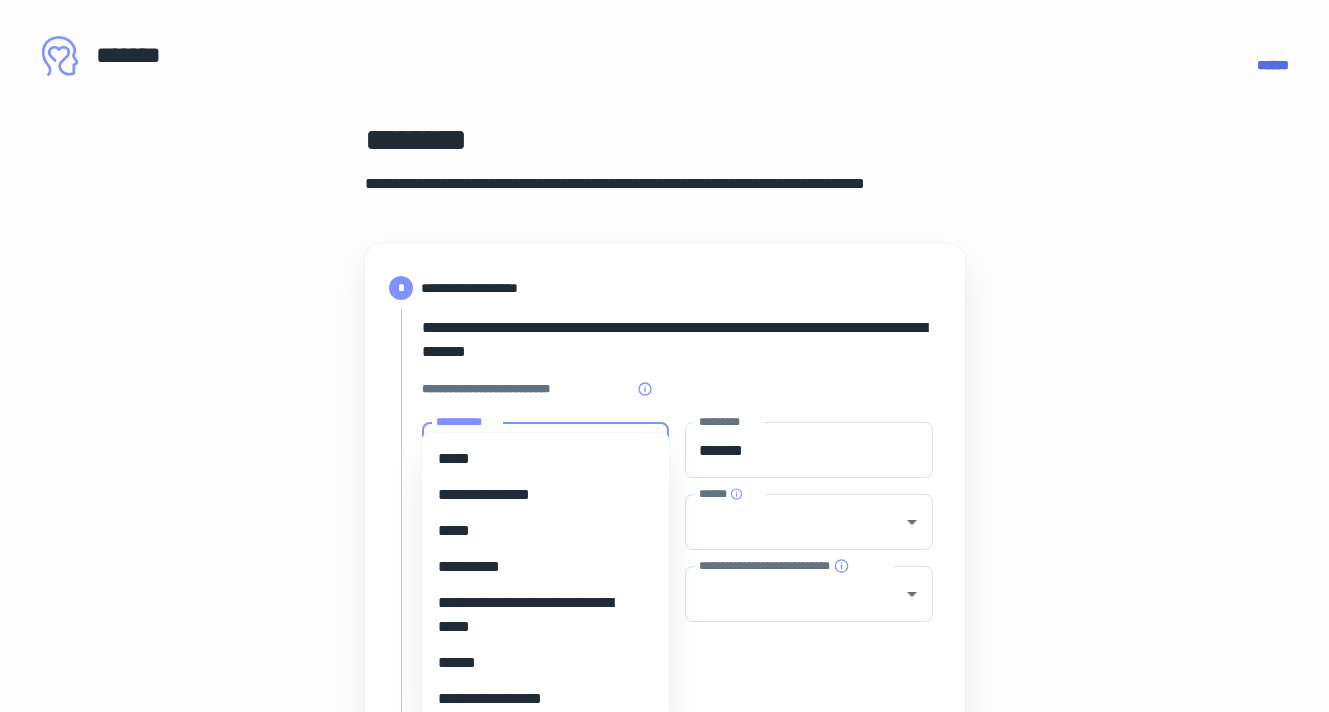 scroll, scrollTop: 12269, scrollLeft: 0, axis: vertical 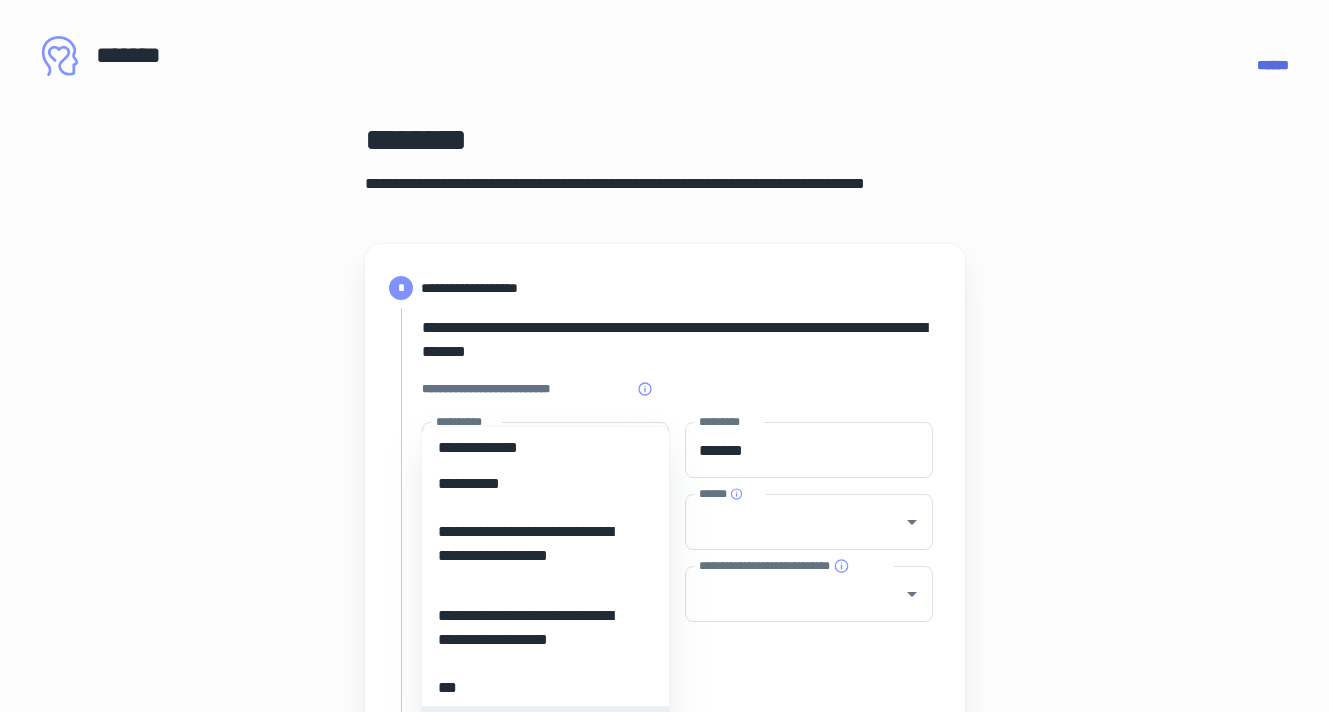 click on "**********" at bounding box center (677, 340) 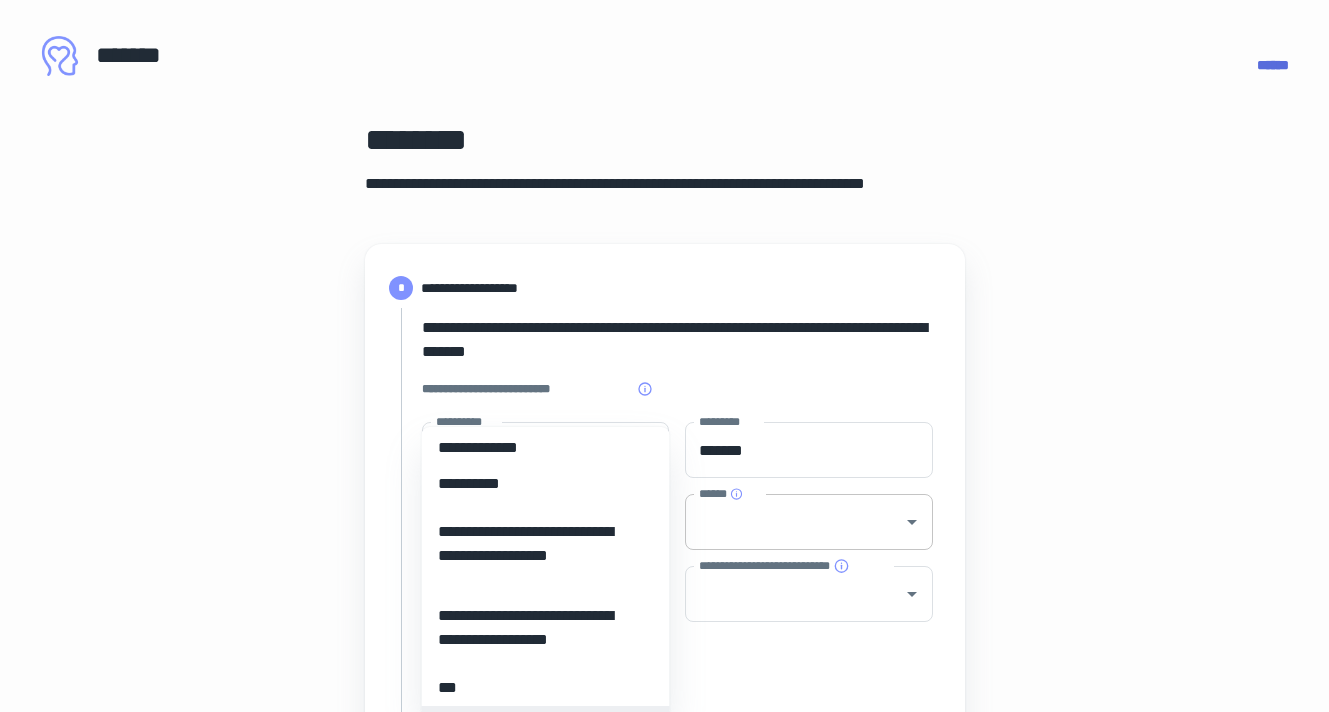 click on "******" at bounding box center [794, 522] 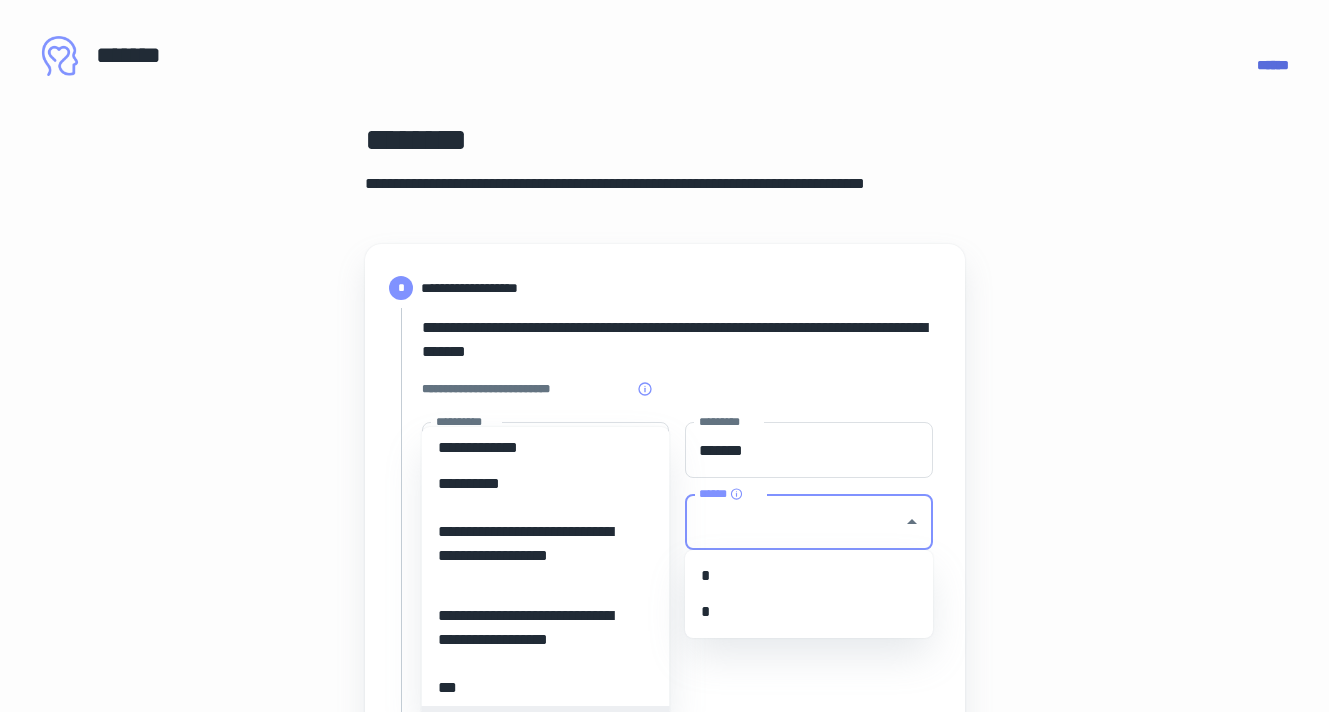 click on "**********" at bounding box center (677, 927) 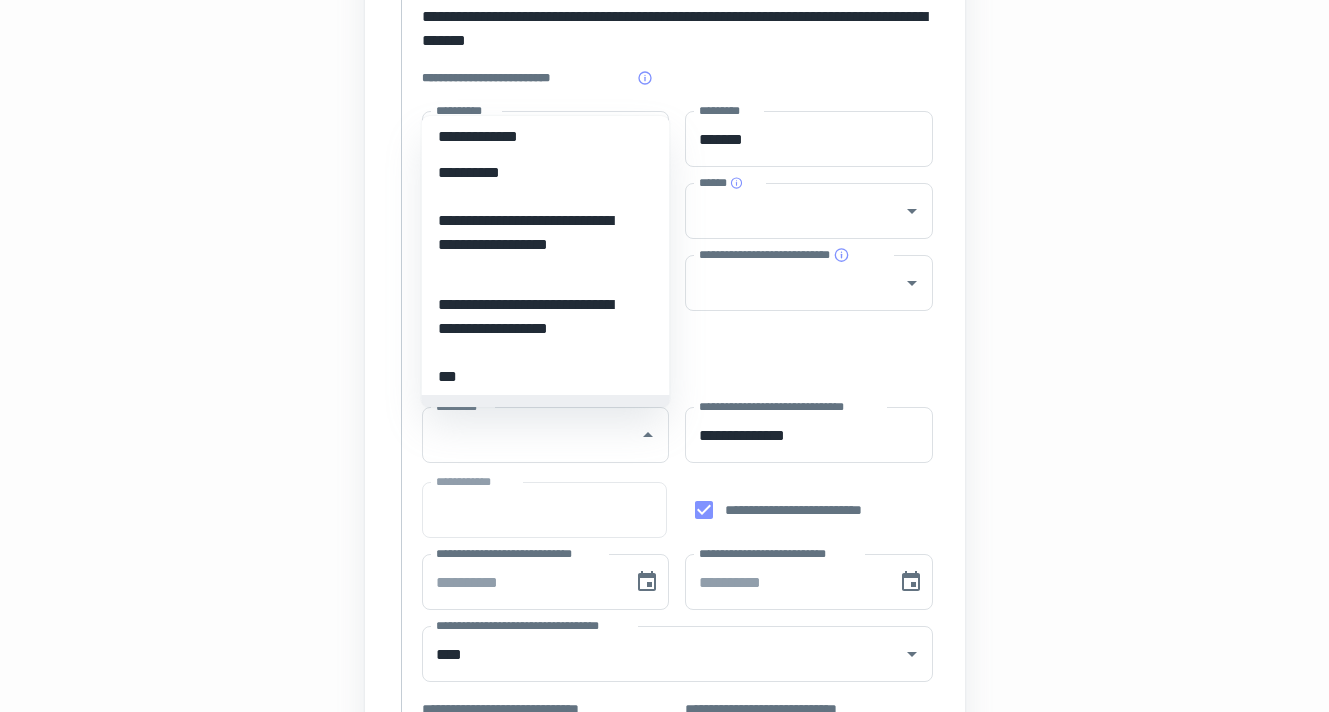 scroll, scrollTop: 313, scrollLeft: 0, axis: vertical 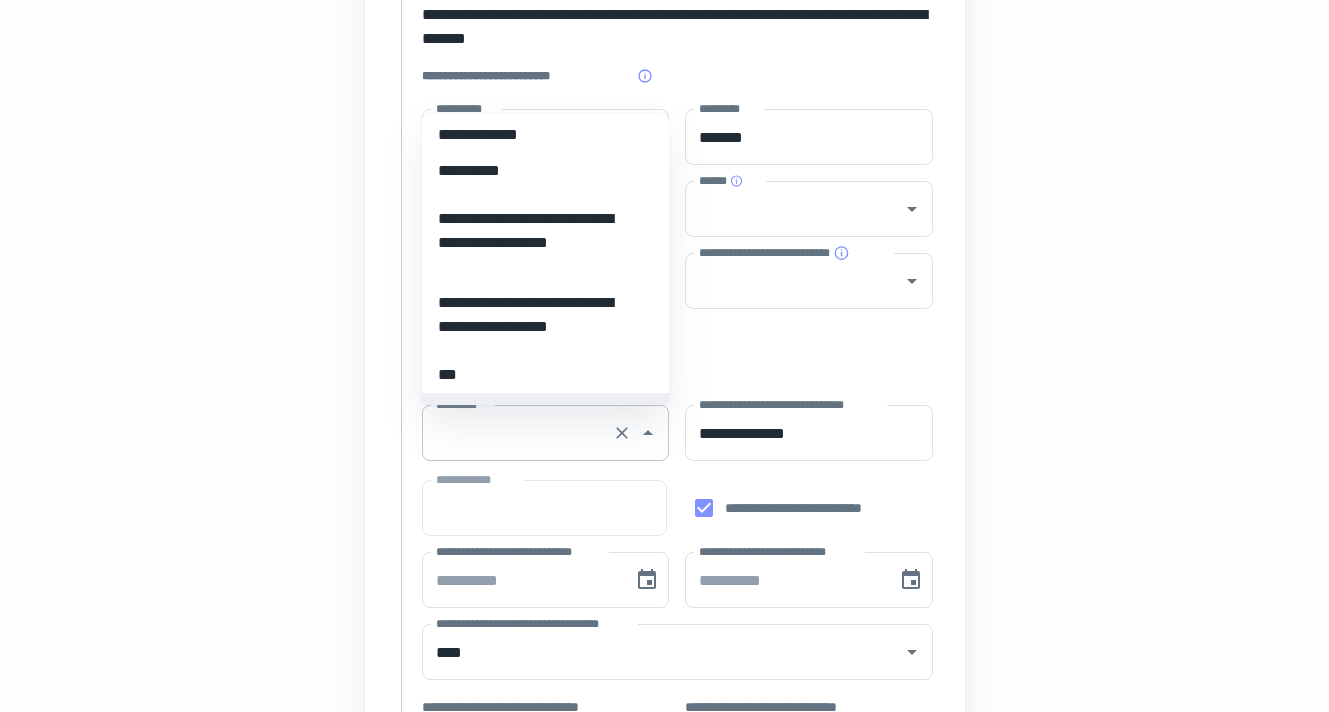 click on "*********" at bounding box center (518, 433) 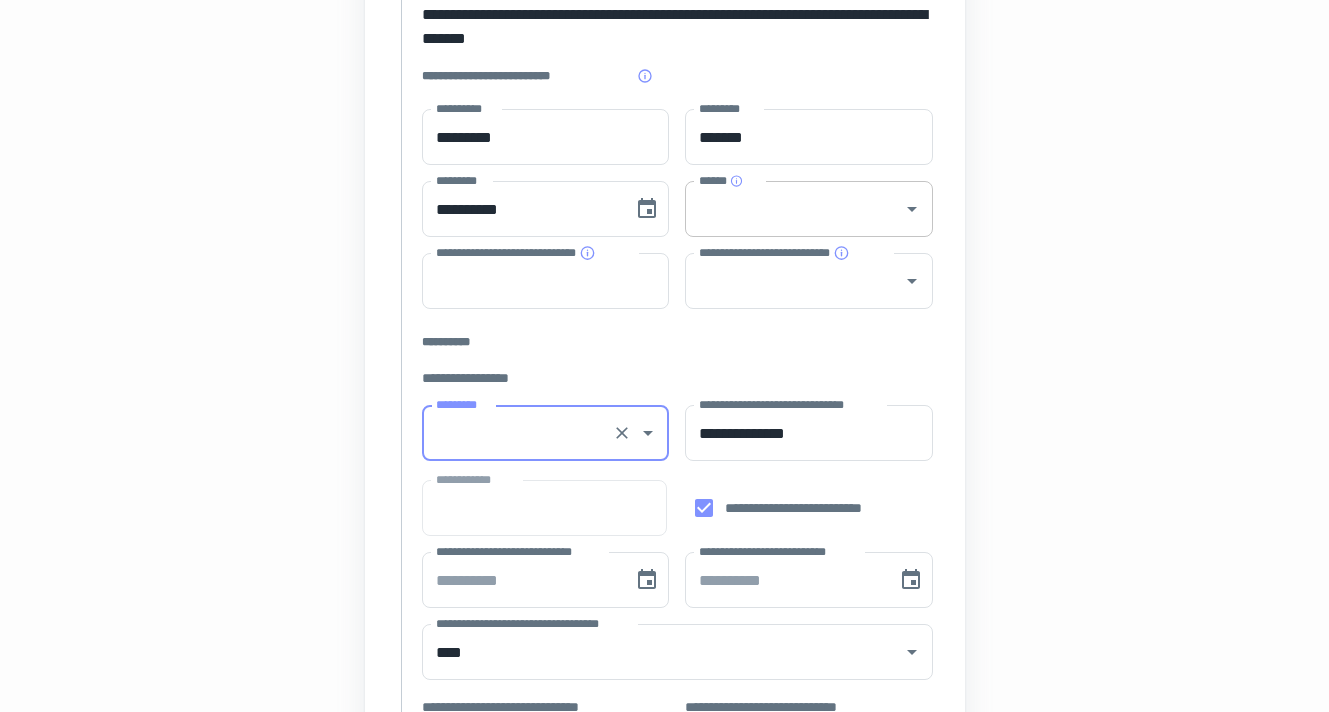 click on "******" at bounding box center (794, 209) 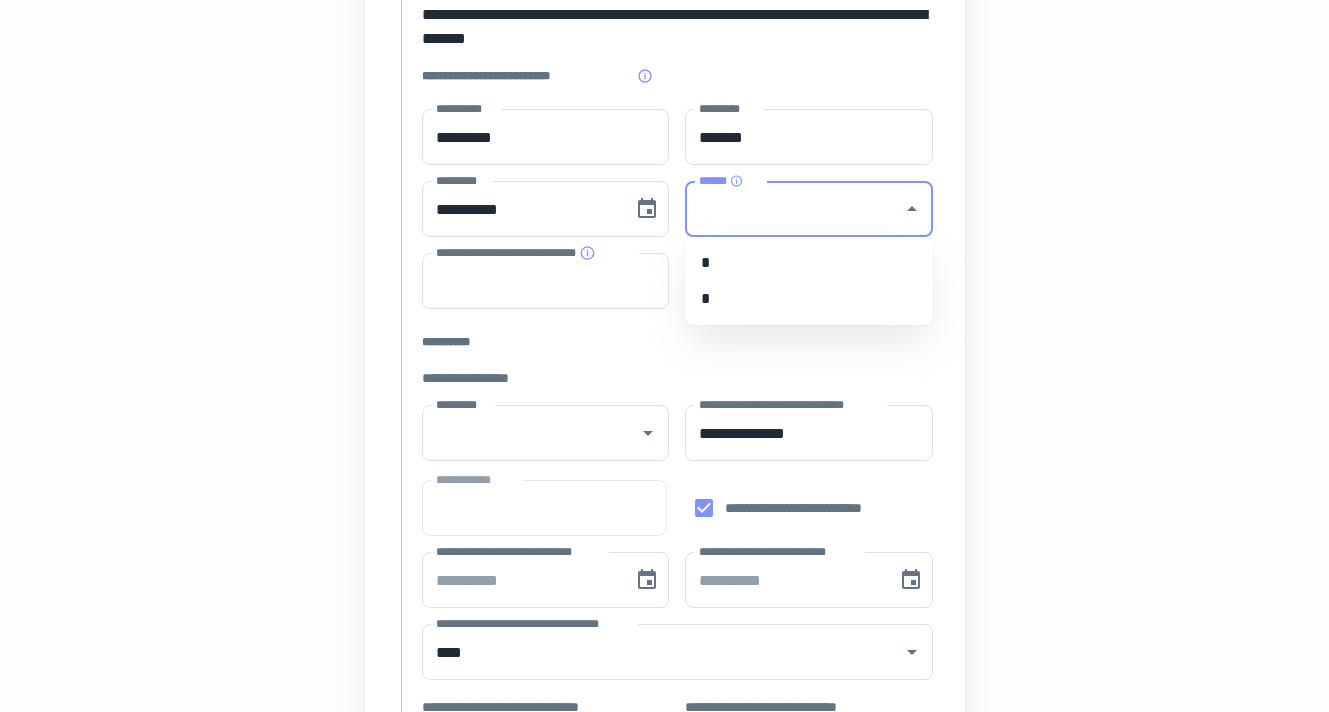 click on "*" at bounding box center (809, 299) 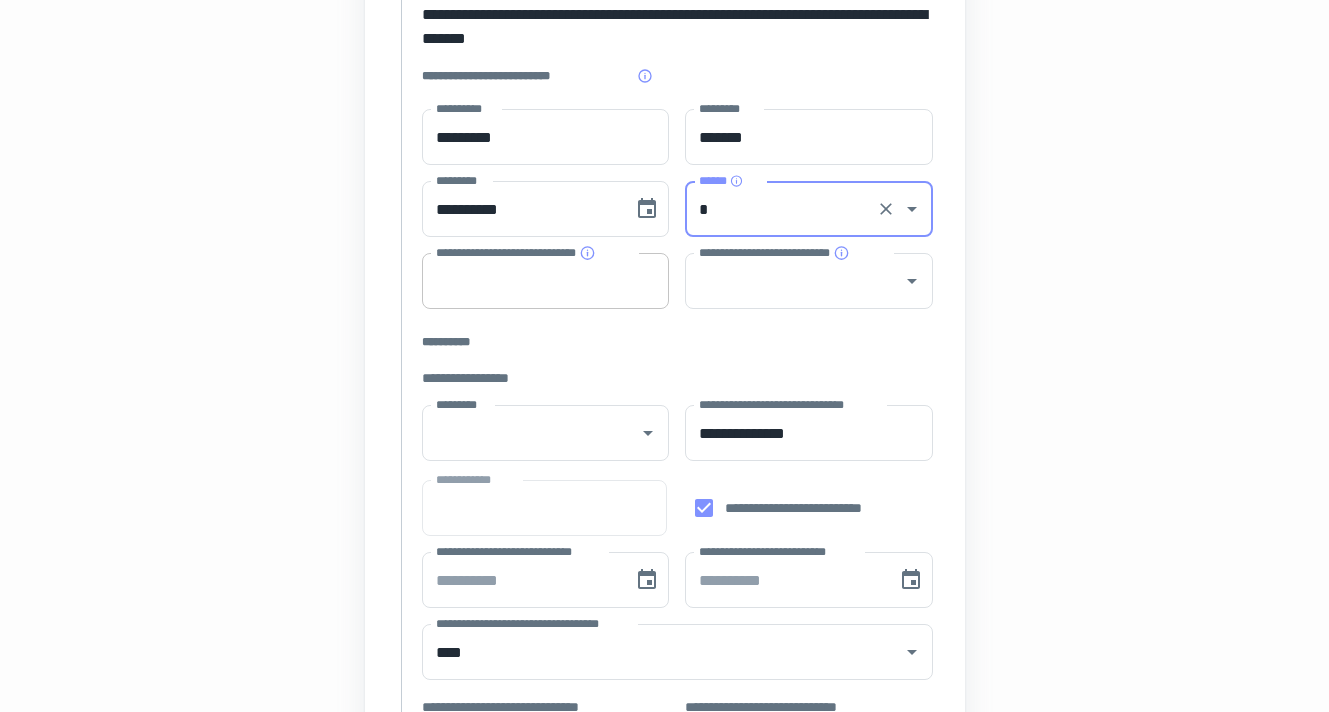 click on "**********" at bounding box center [546, 281] 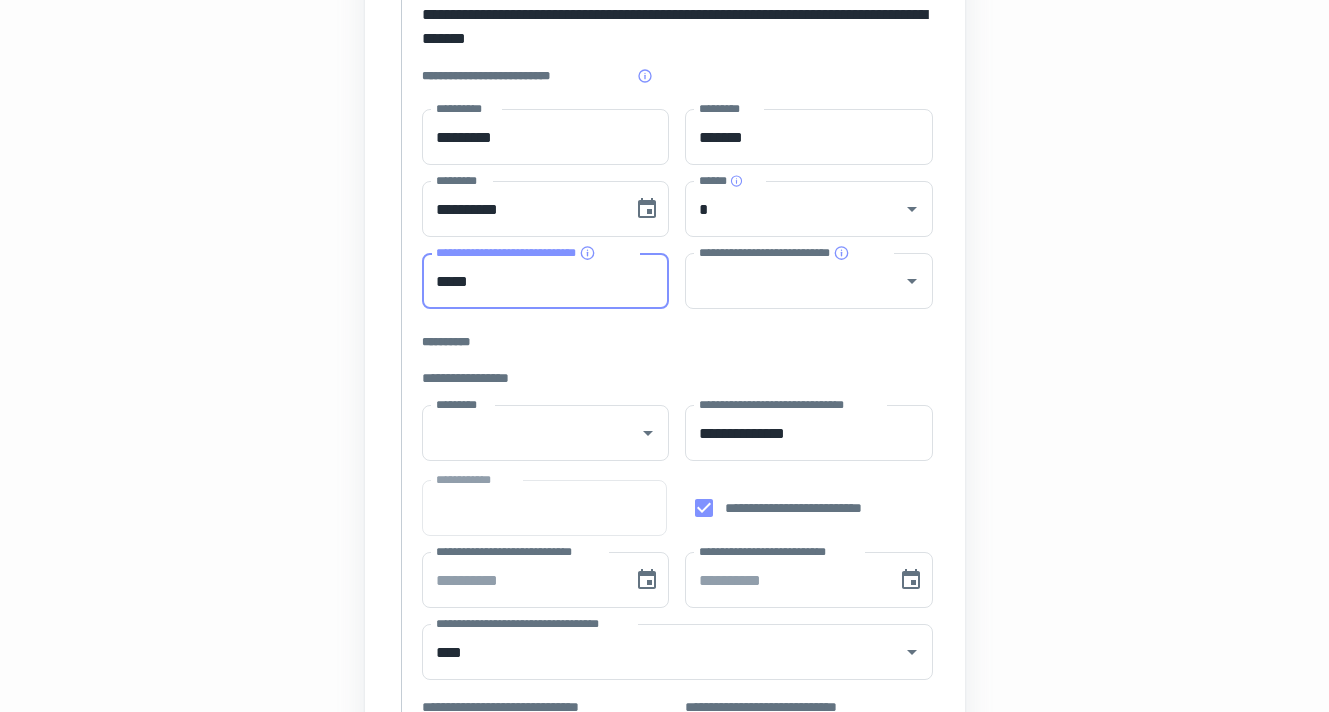 type on "*****" 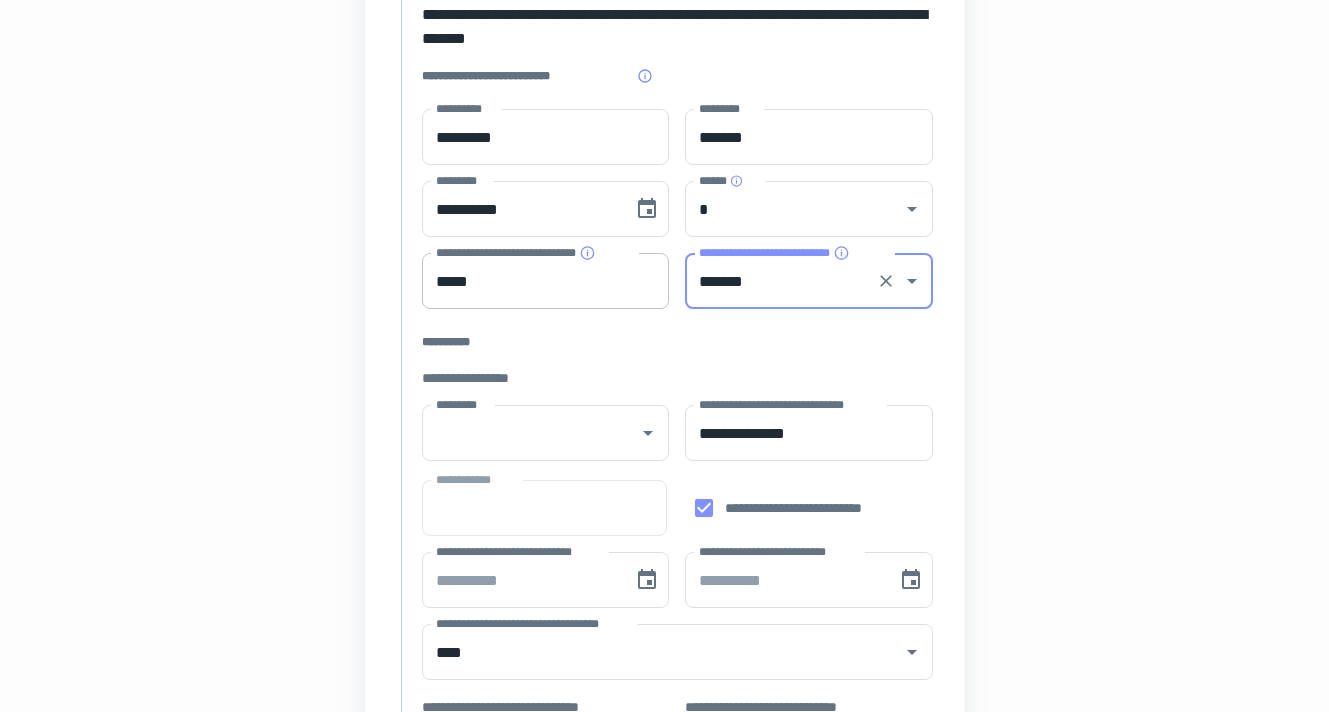 type on "*******" 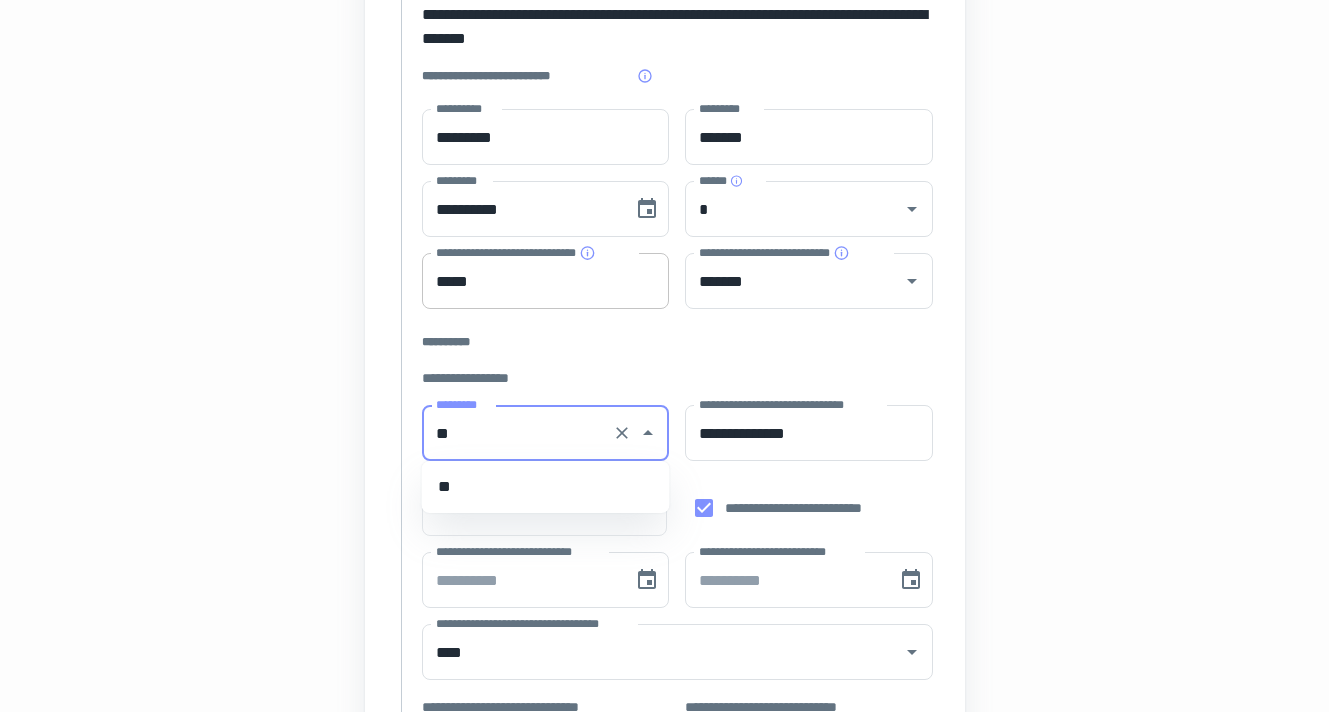 type on "*" 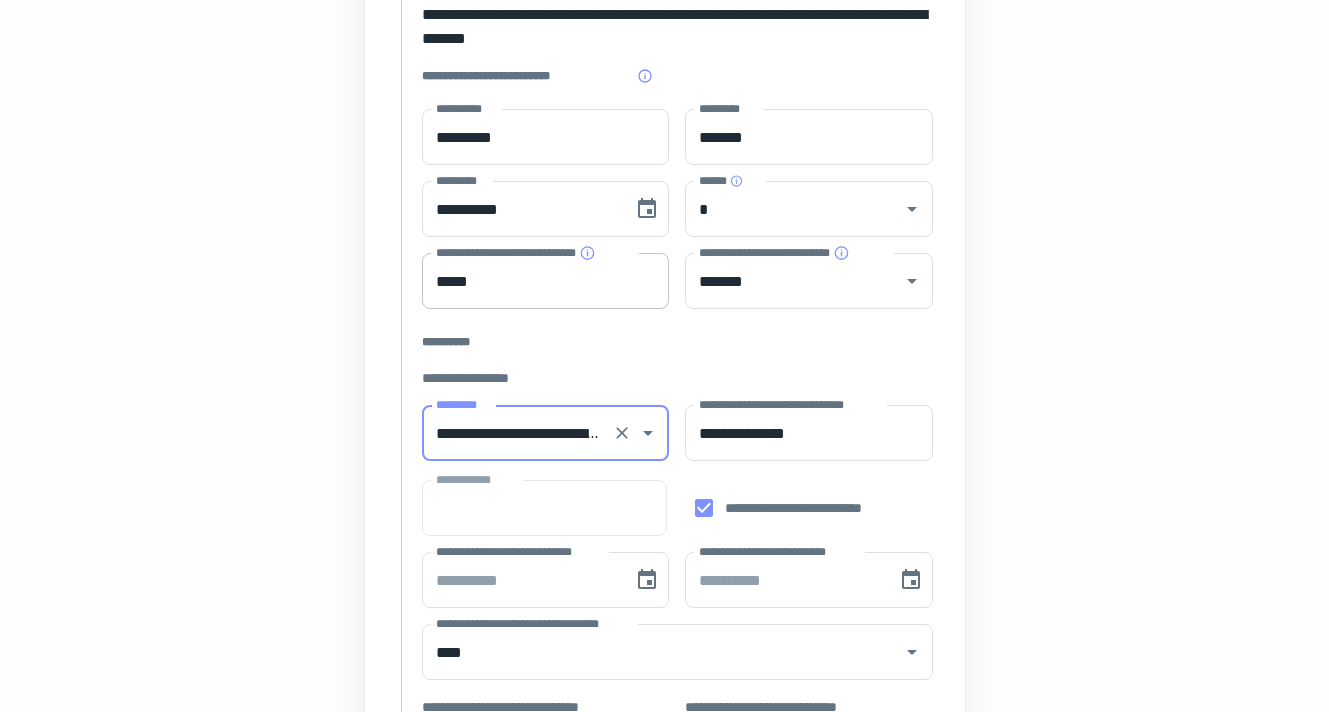 type on "**********" 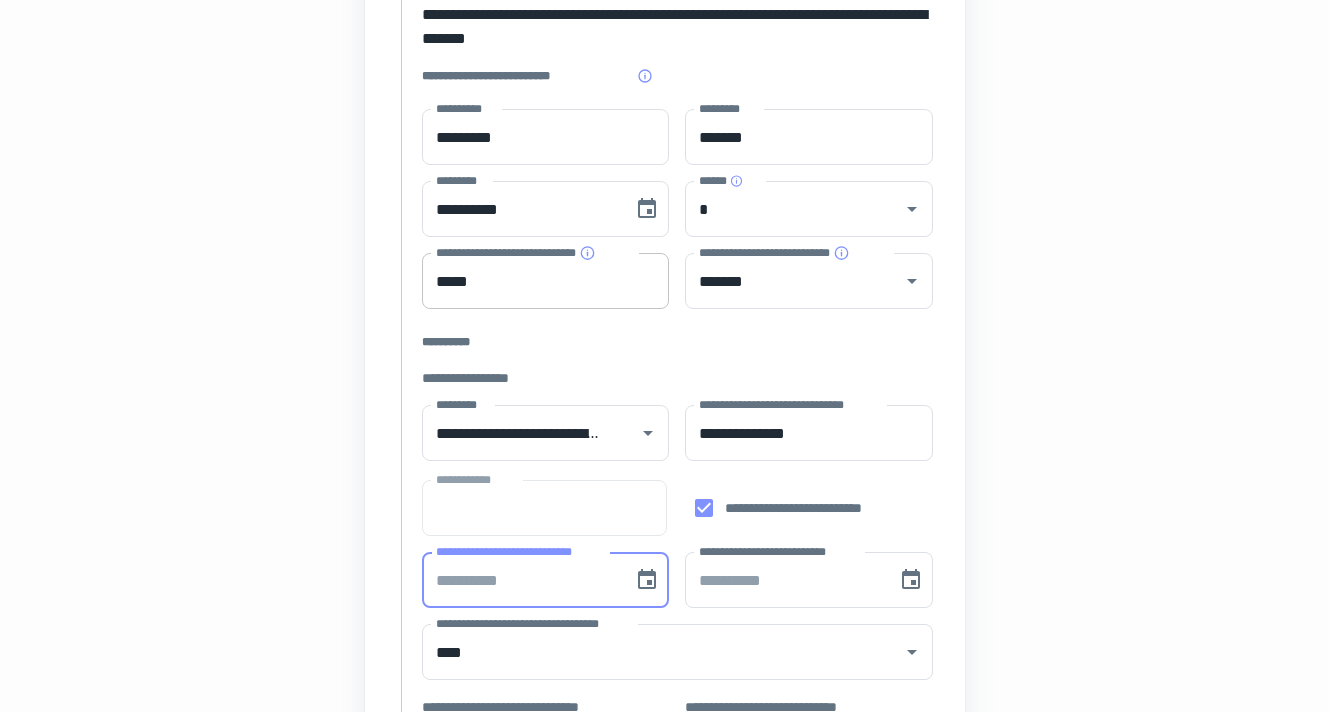 type on "**********" 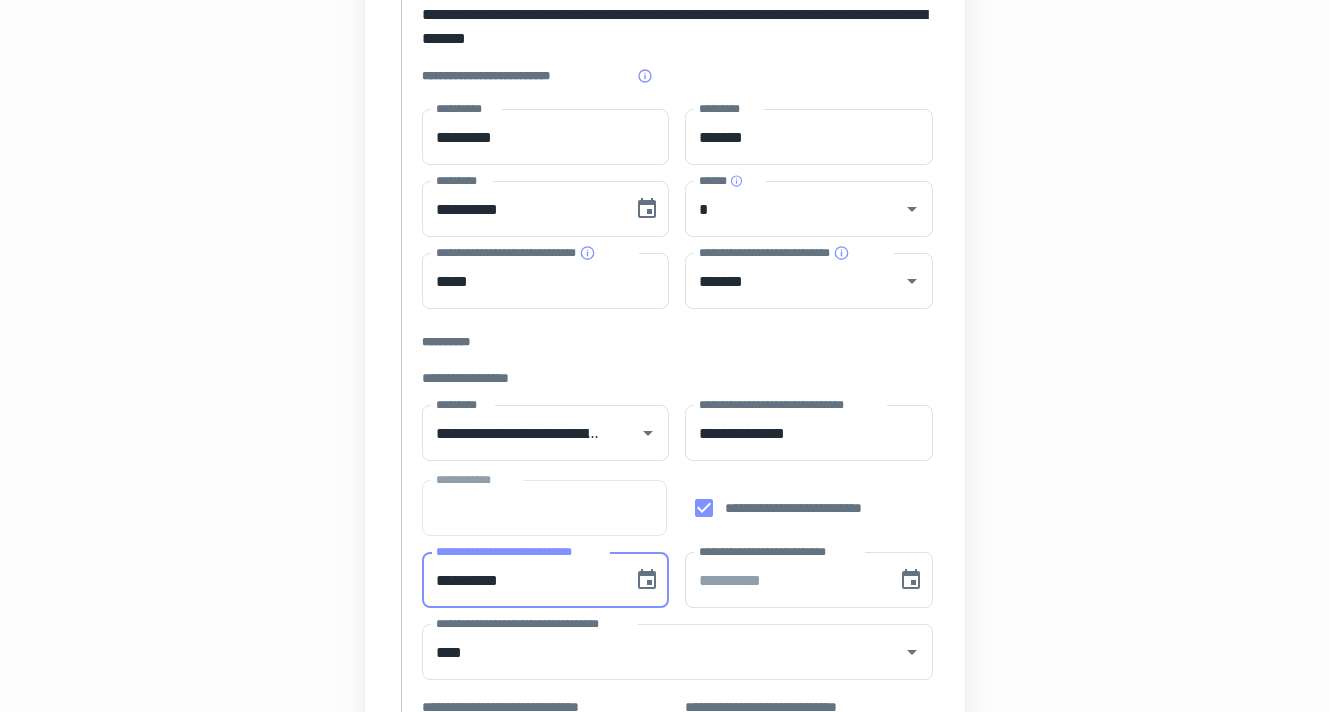 type 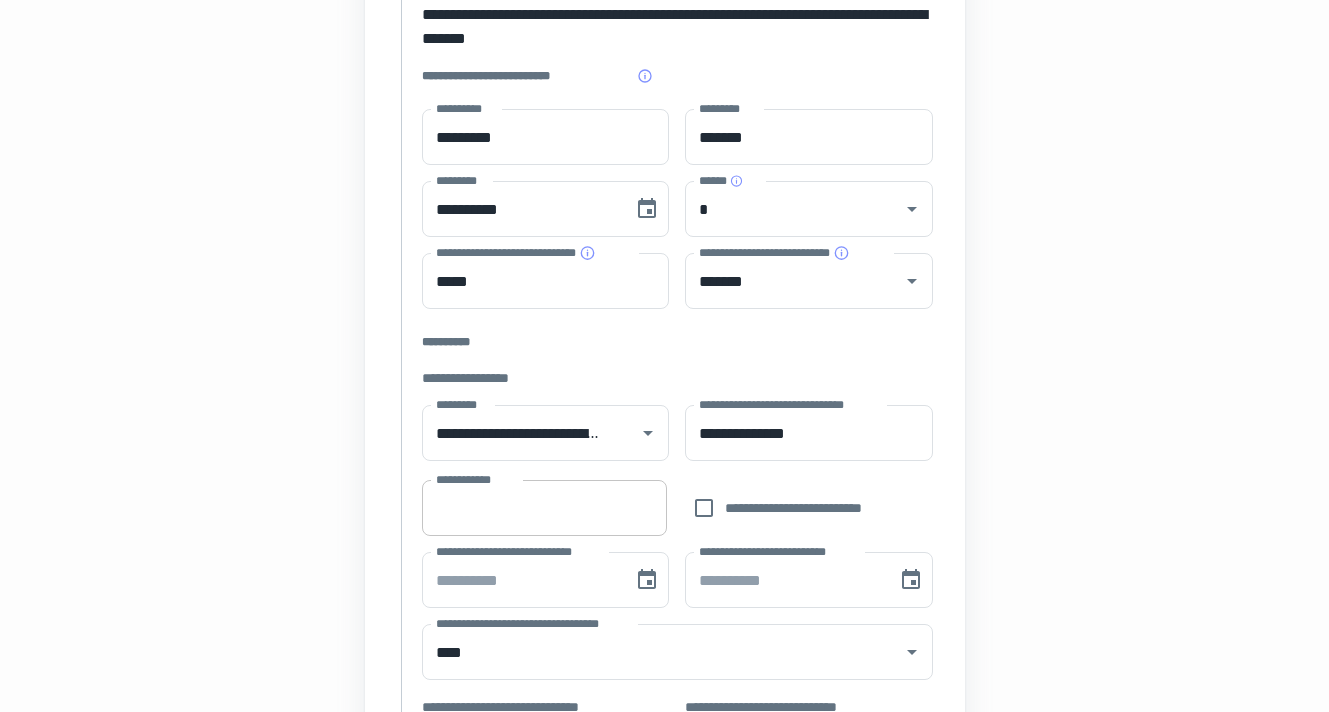 click on "**********" at bounding box center (544, 508) 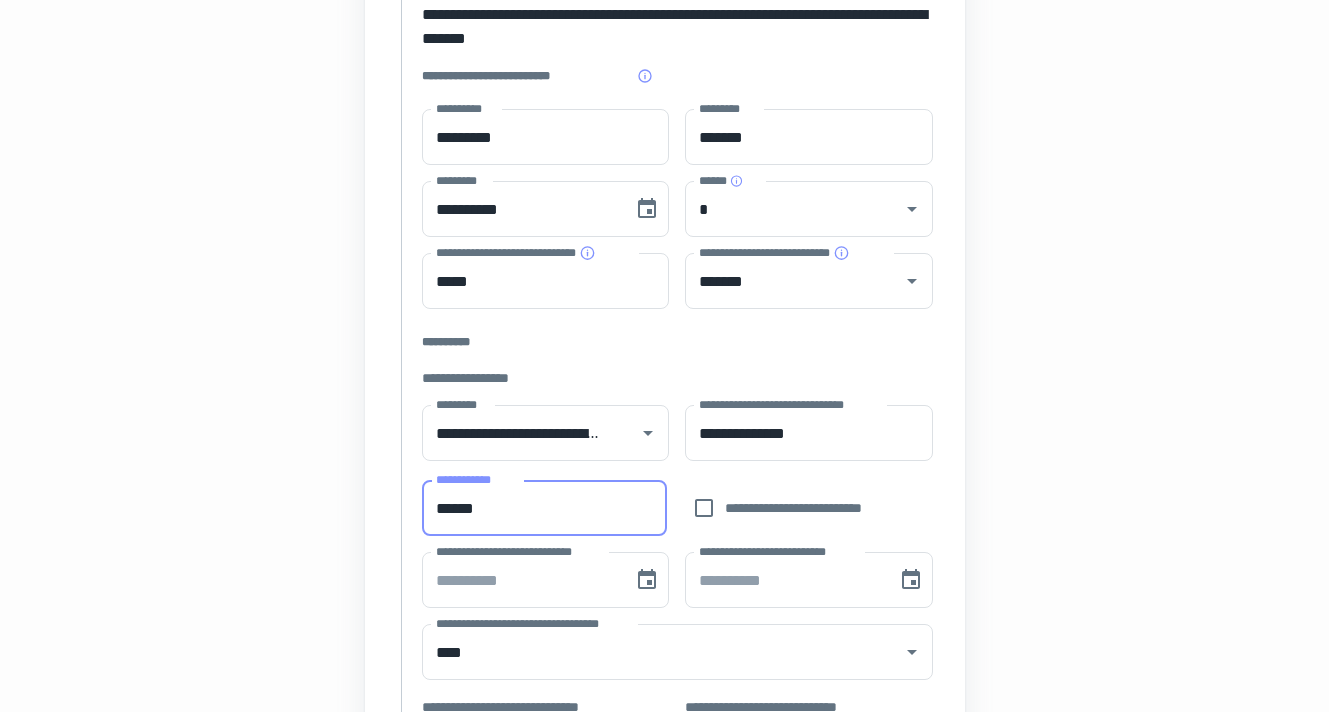 type on "******" 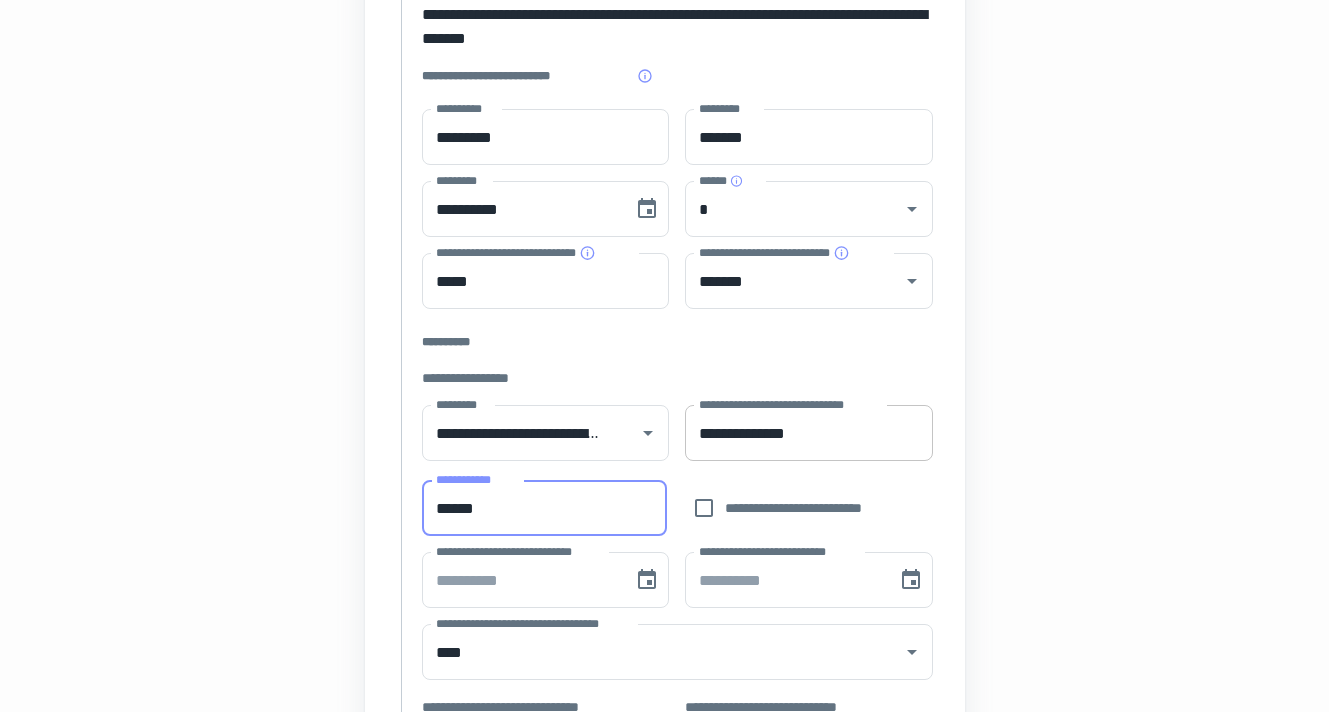 click on "**********" at bounding box center (809, 433) 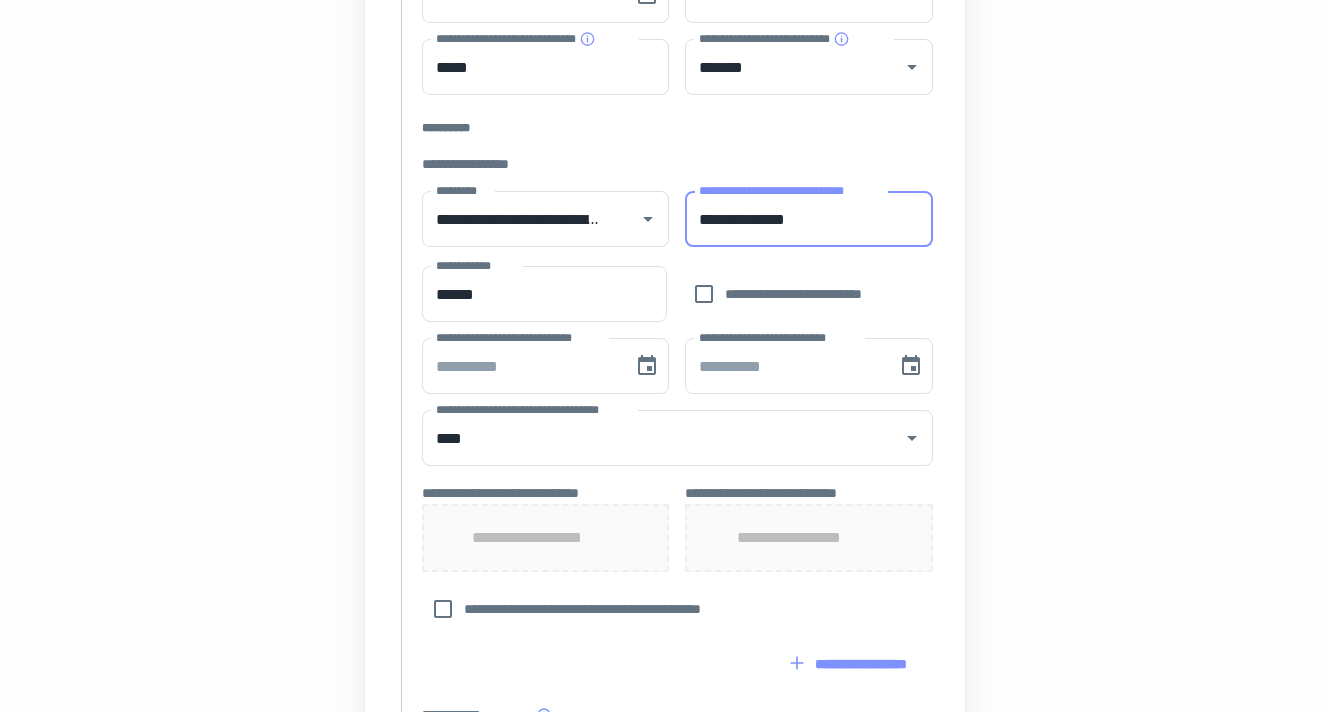 scroll, scrollTop: 529, scrollLeft: 0, axis: vertical 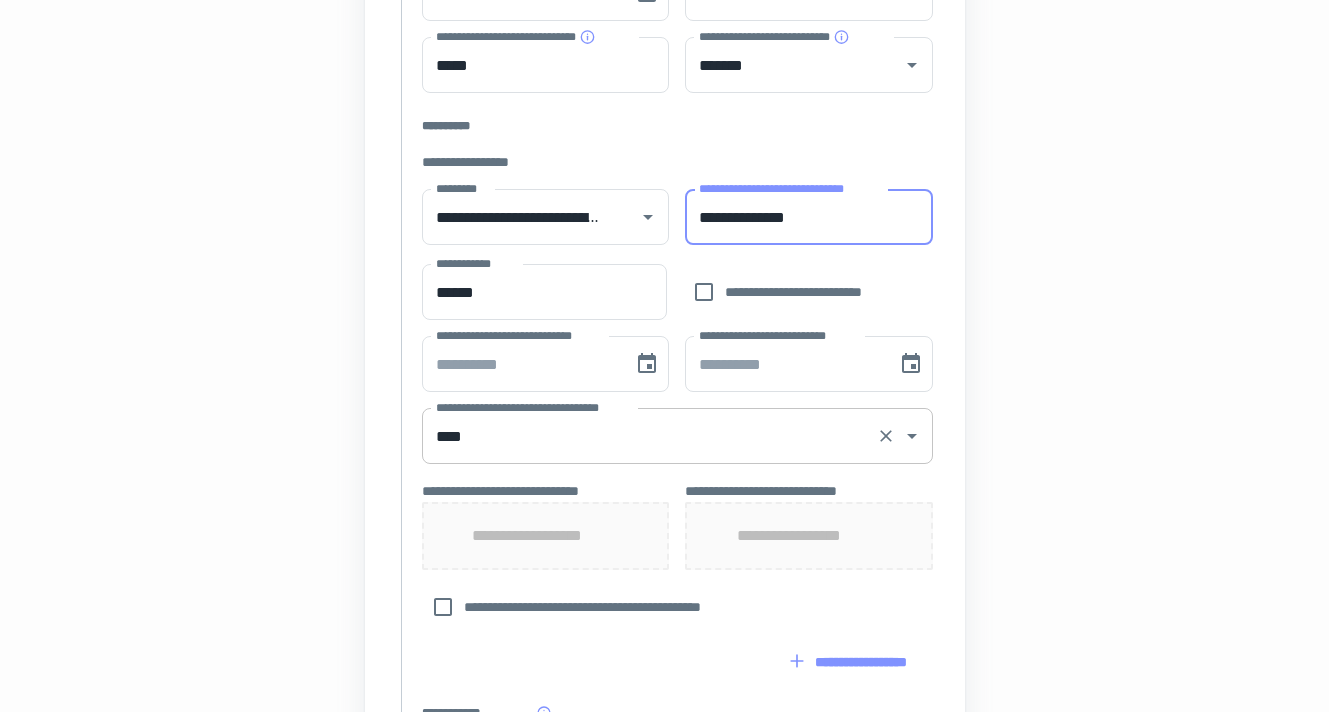 type on "**********" 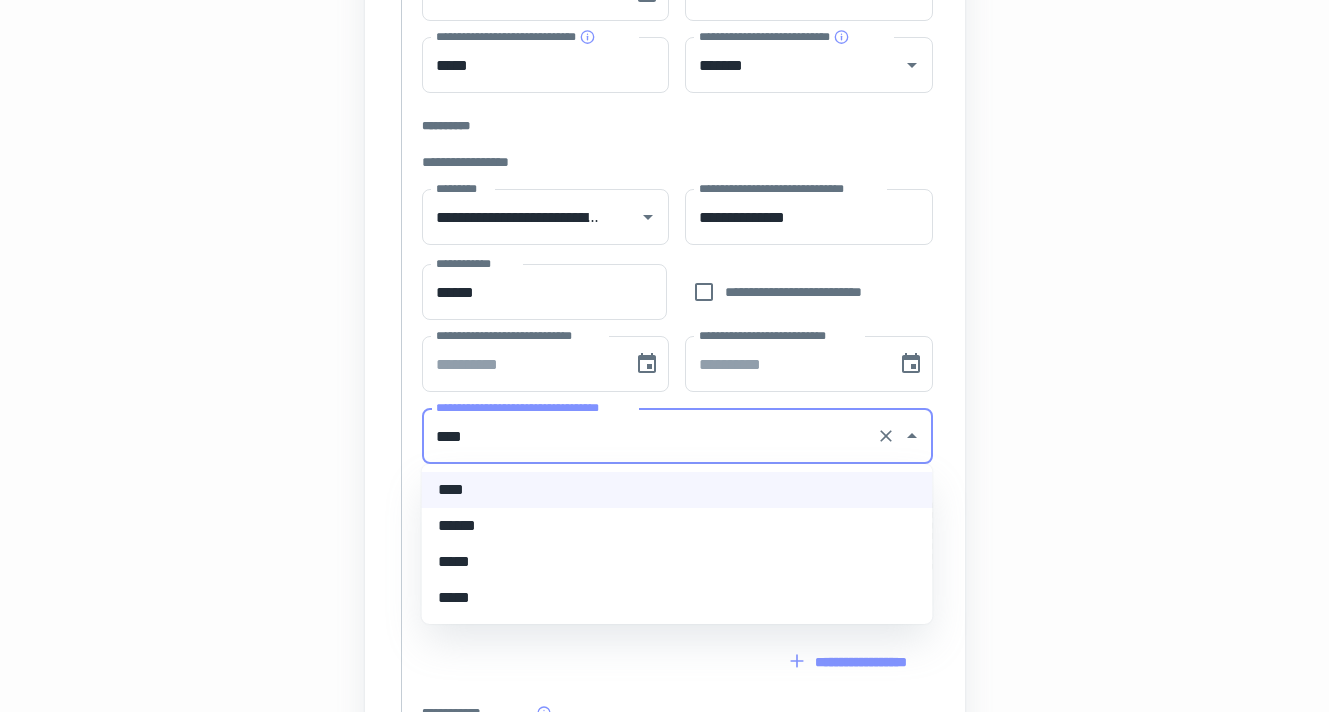 click on "*****" at bounding box center (677, 562) 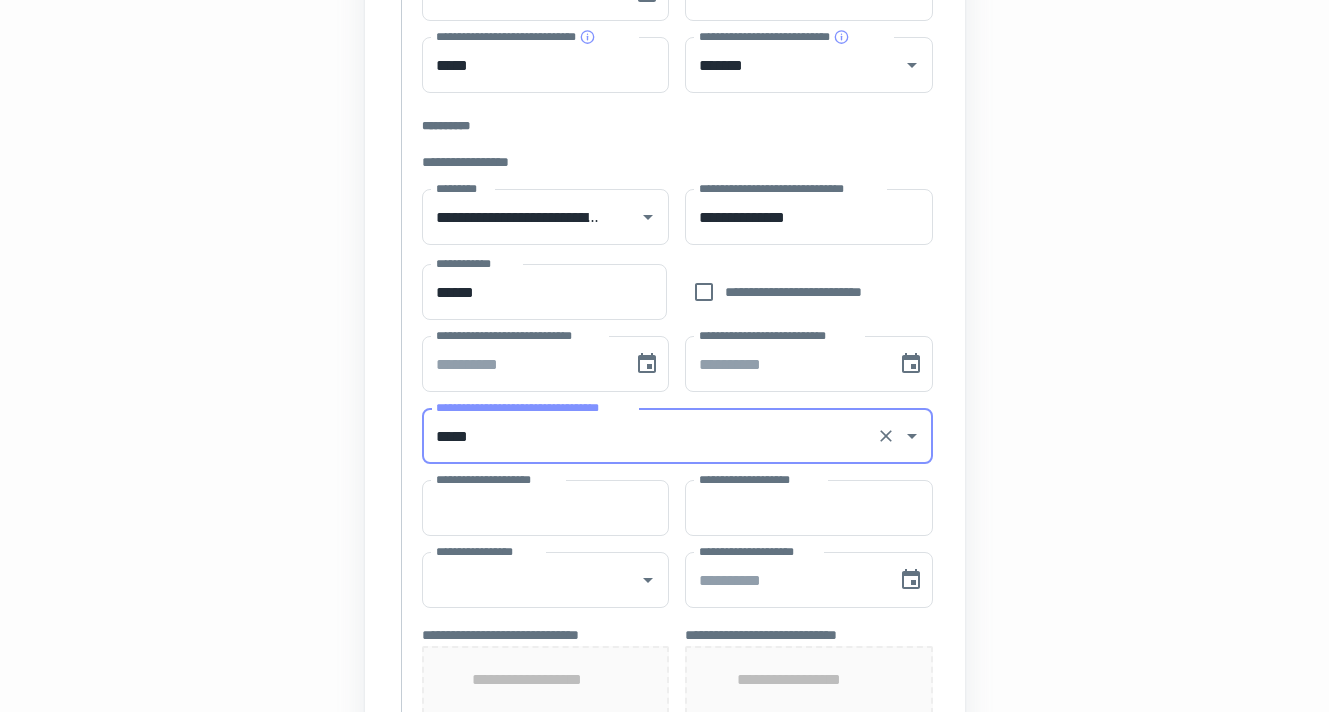 click on "**********" at bounding box center [498, 479] 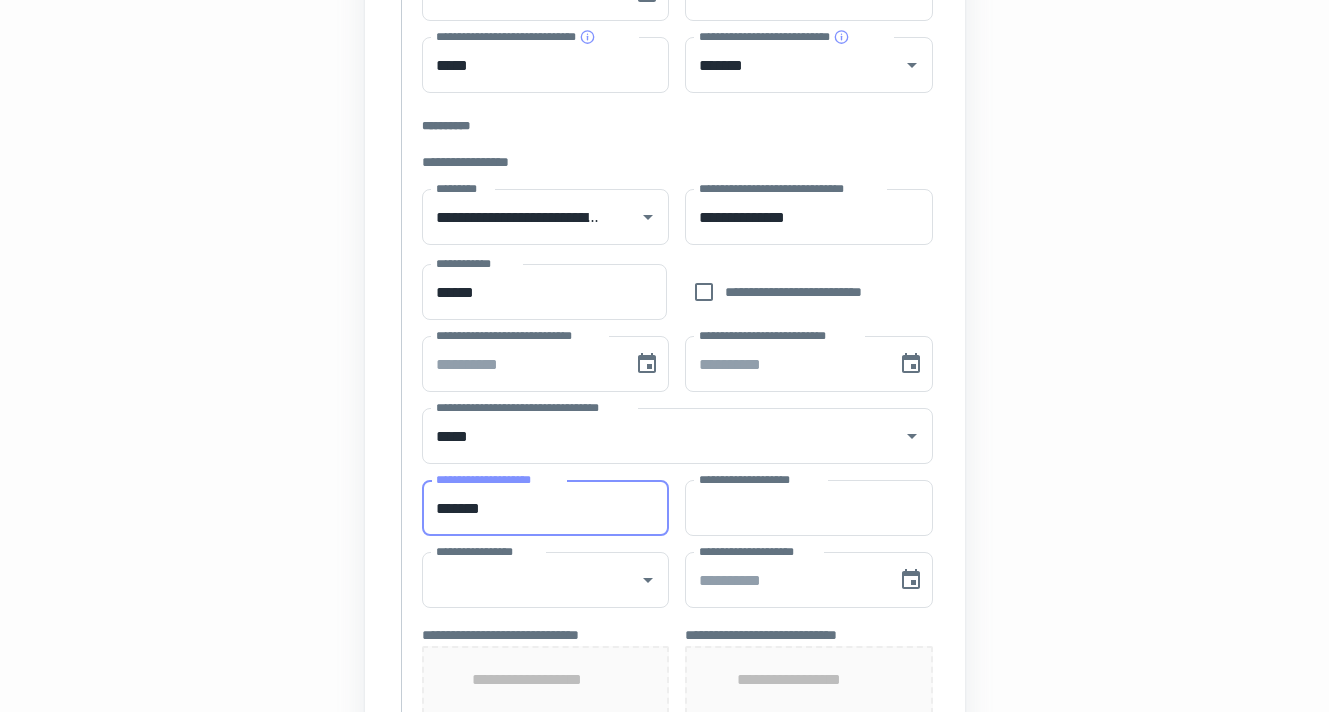 type on "*******" 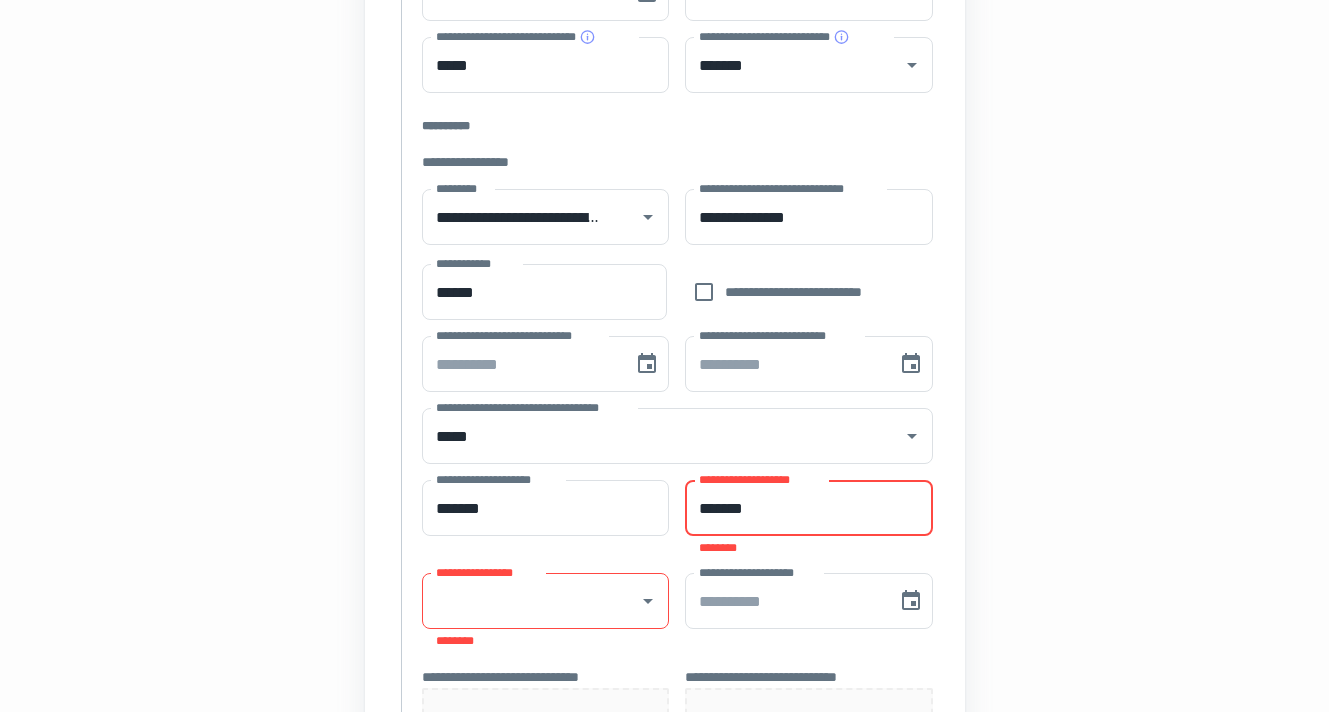 type on "*******" 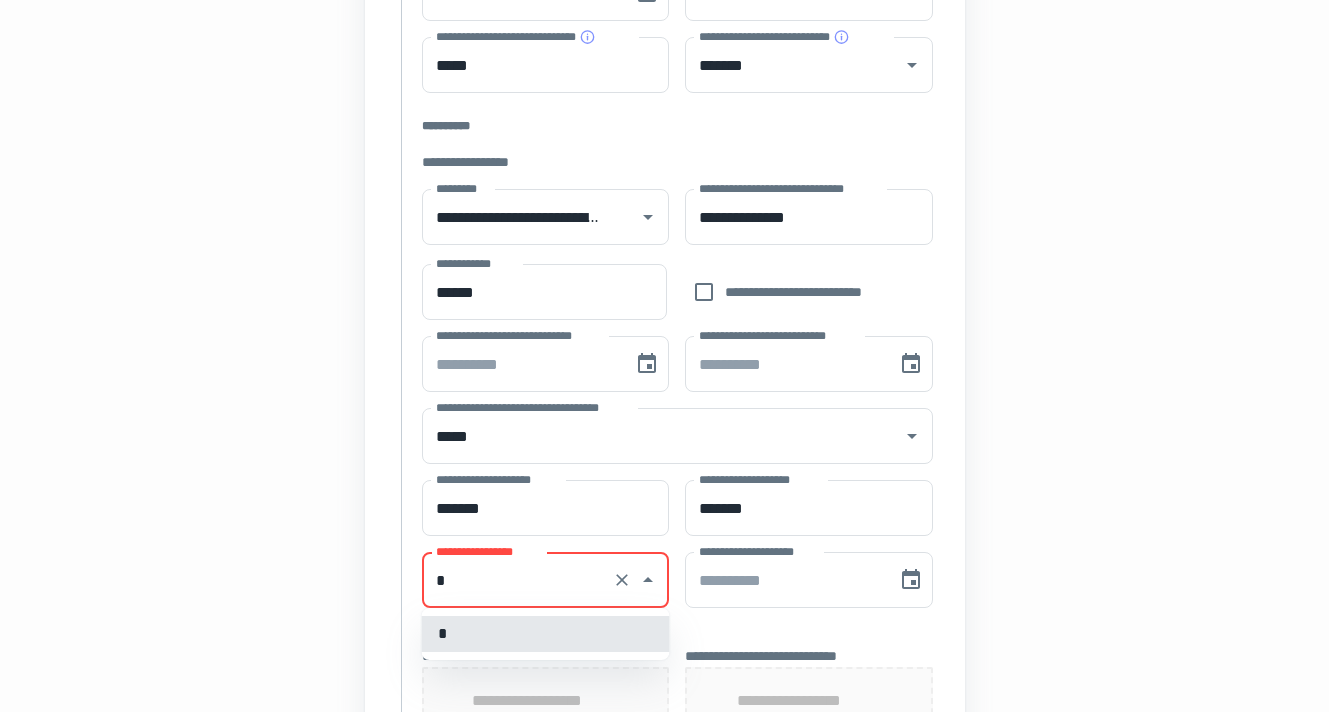 type on "*" 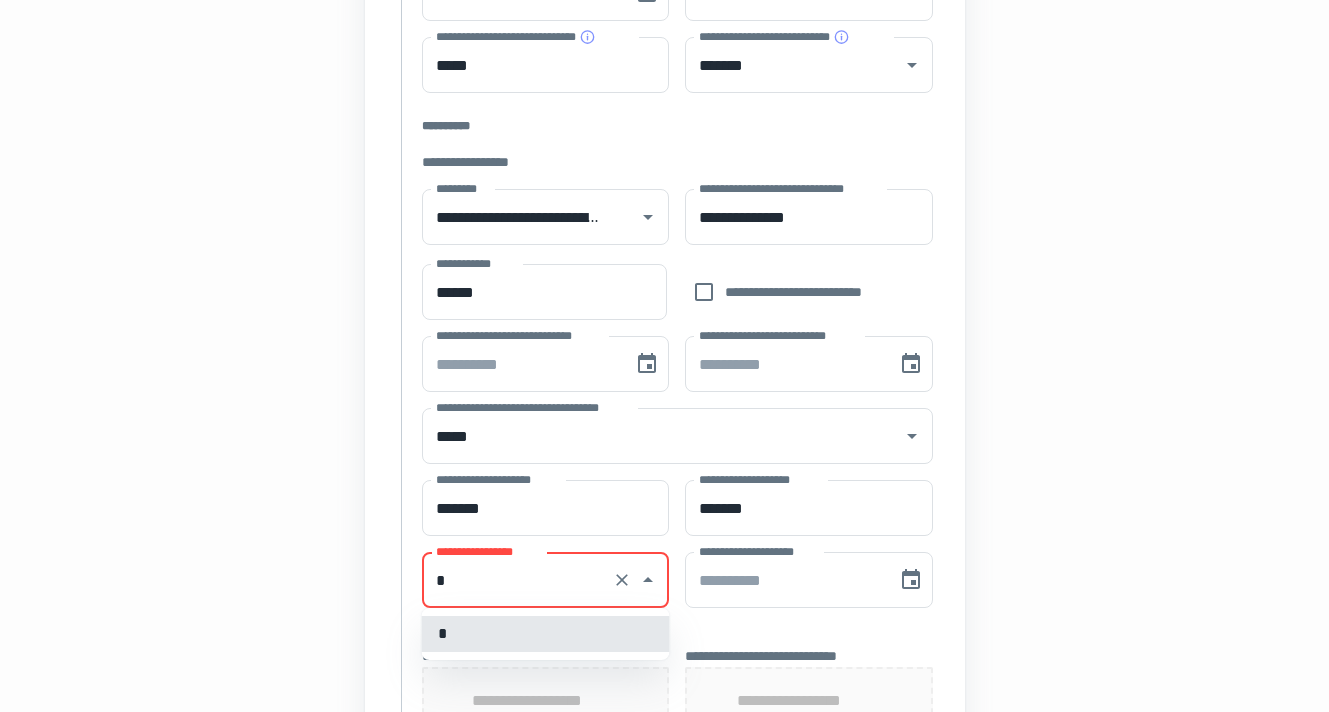 type 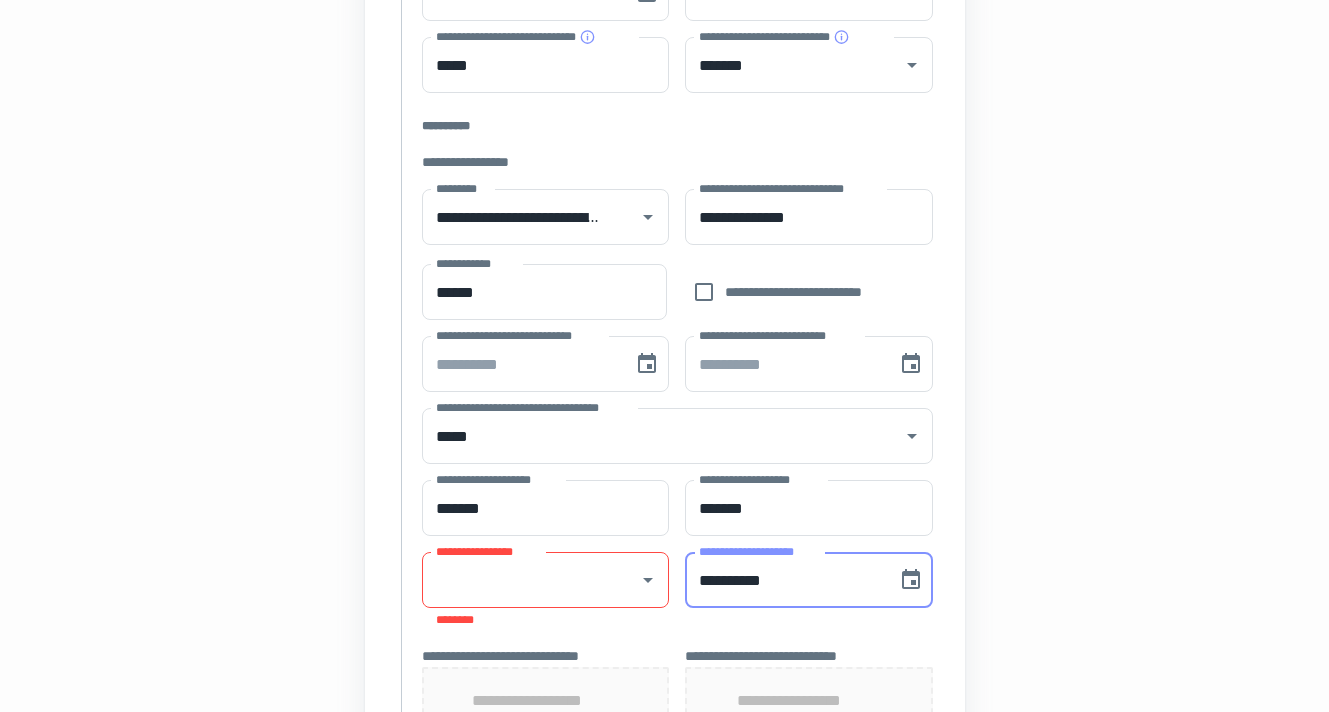 type on "**********" 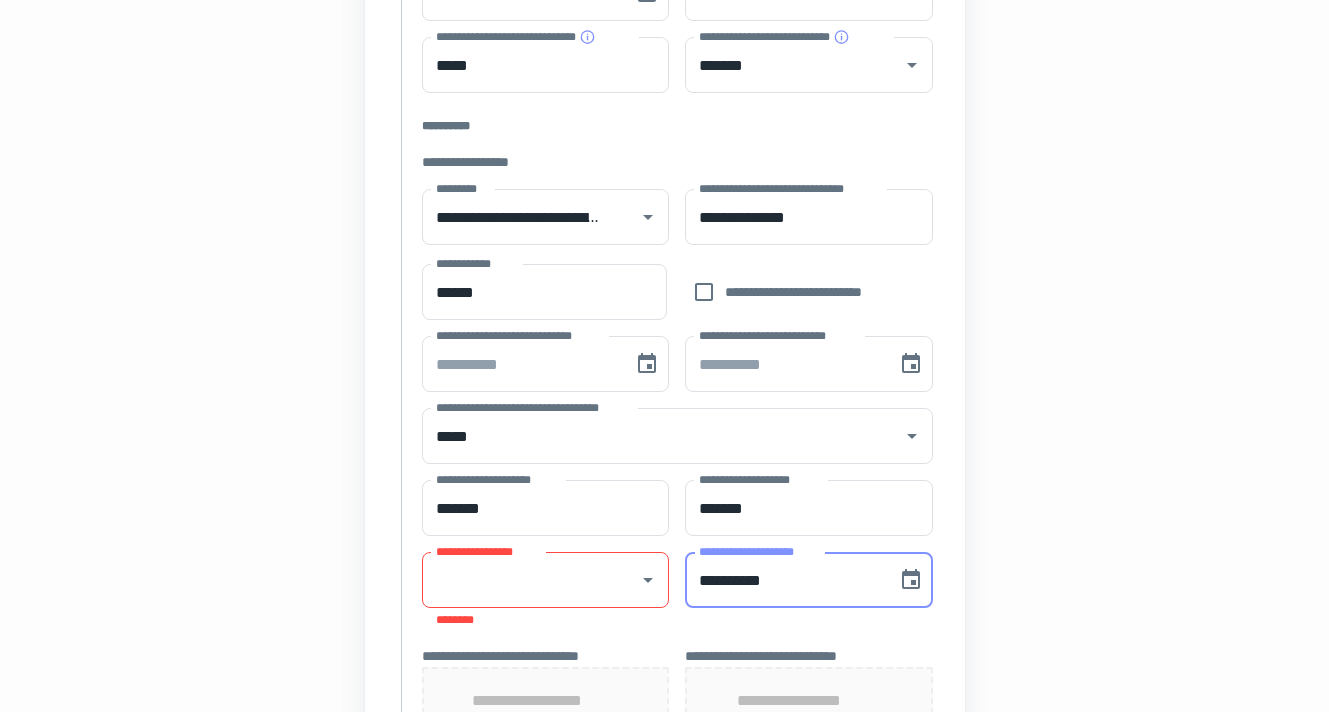 type 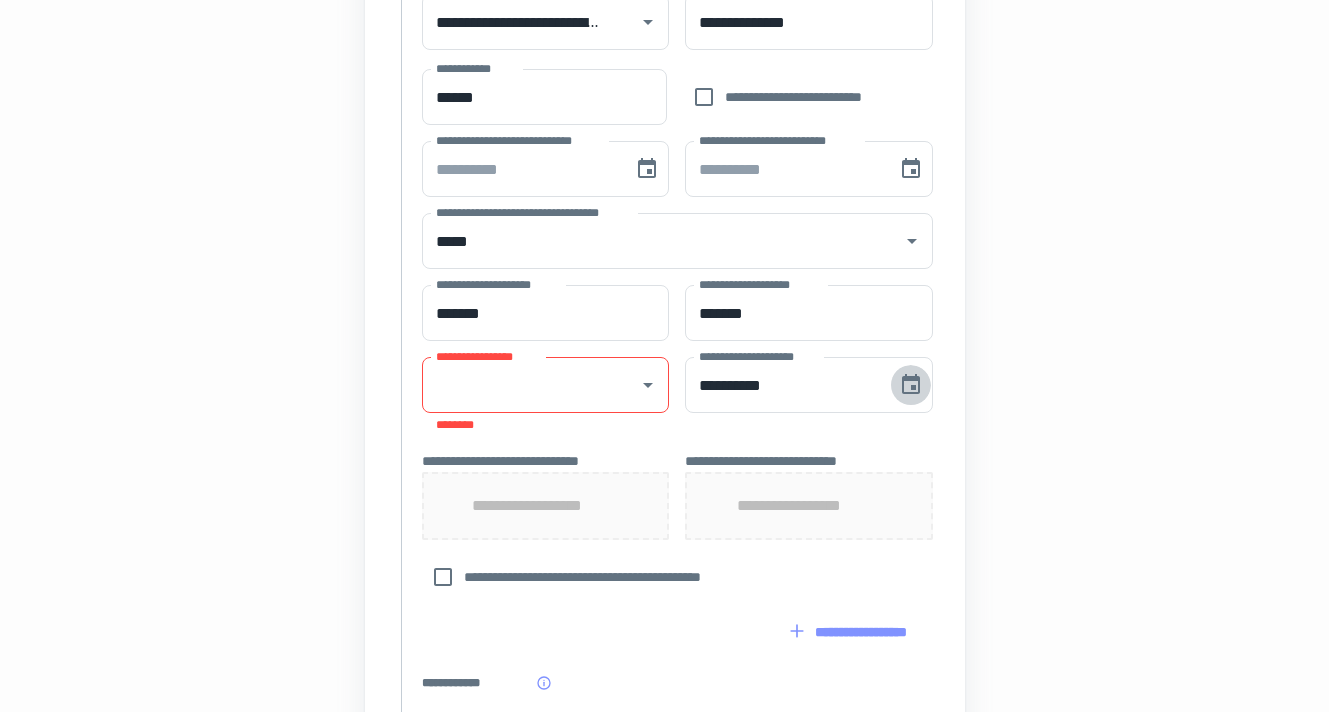 scroll, scrollTop: 734, scrollLeft: 0, axis: vertical 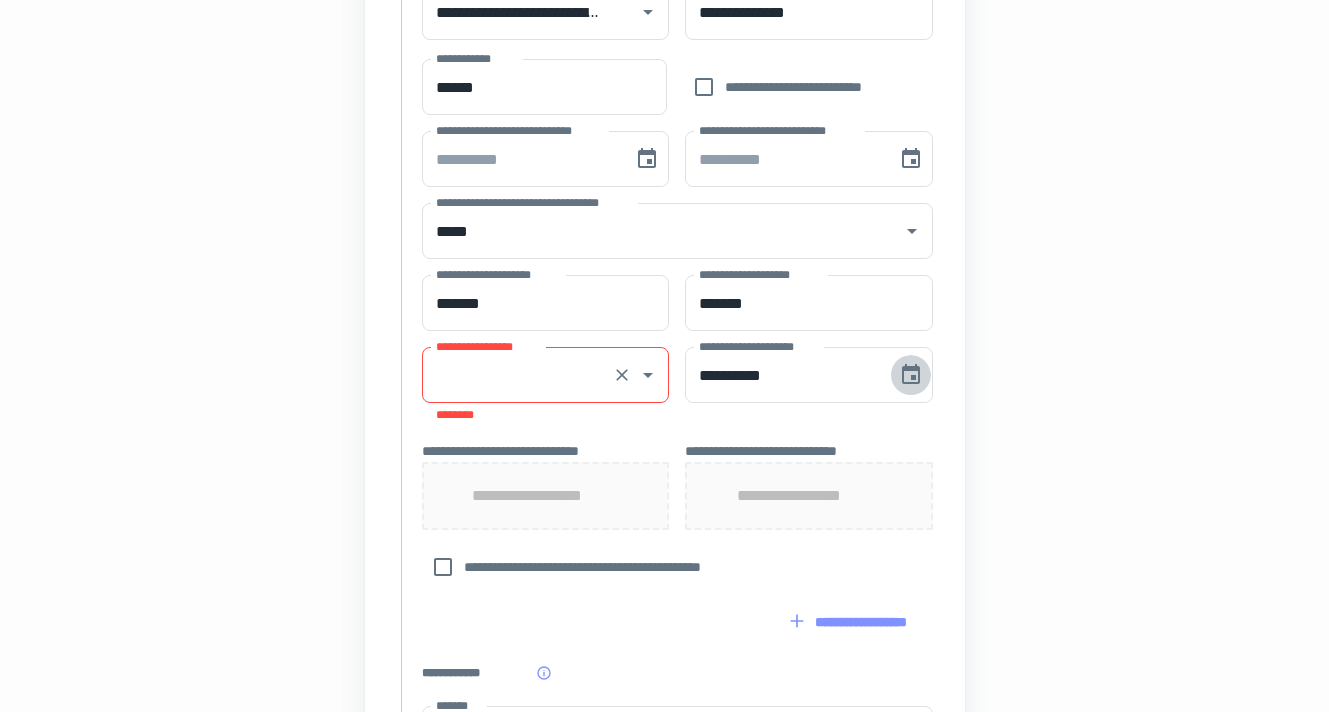 click on "**********" at bounding box center [518, 375] 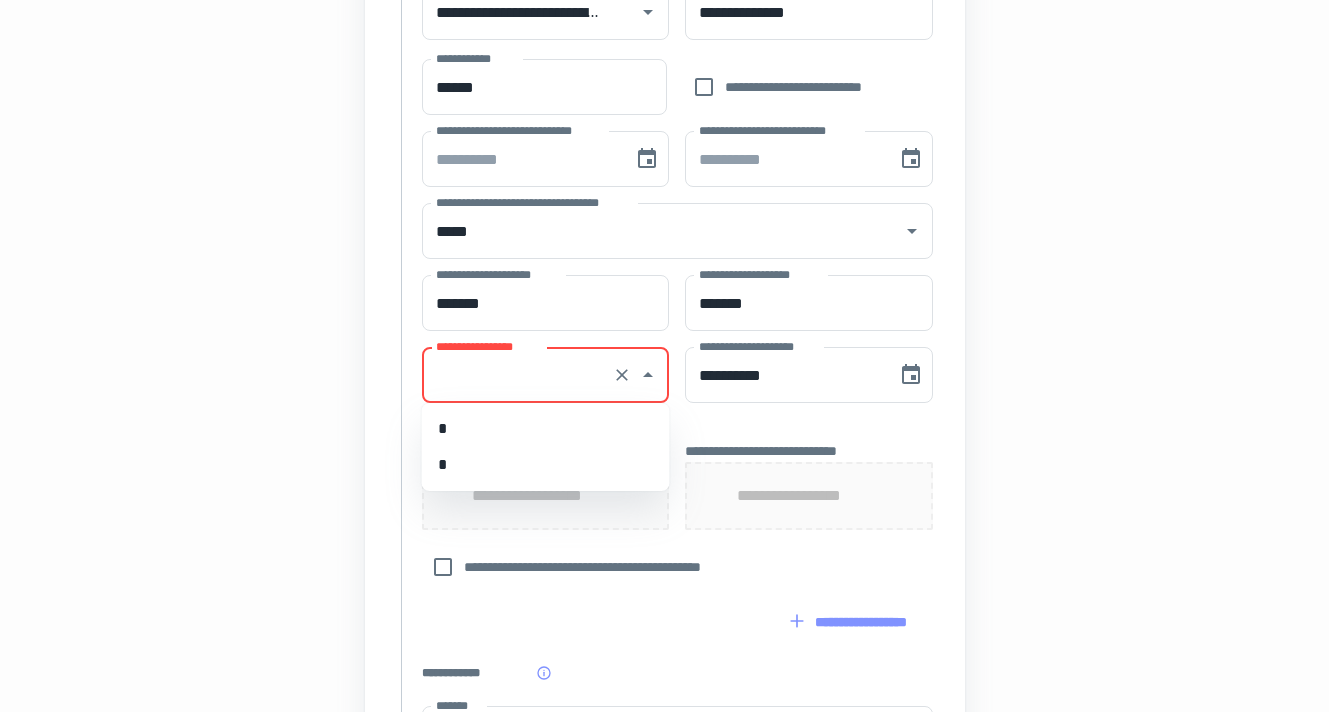 click on "*" at bounding box center [546, 429] 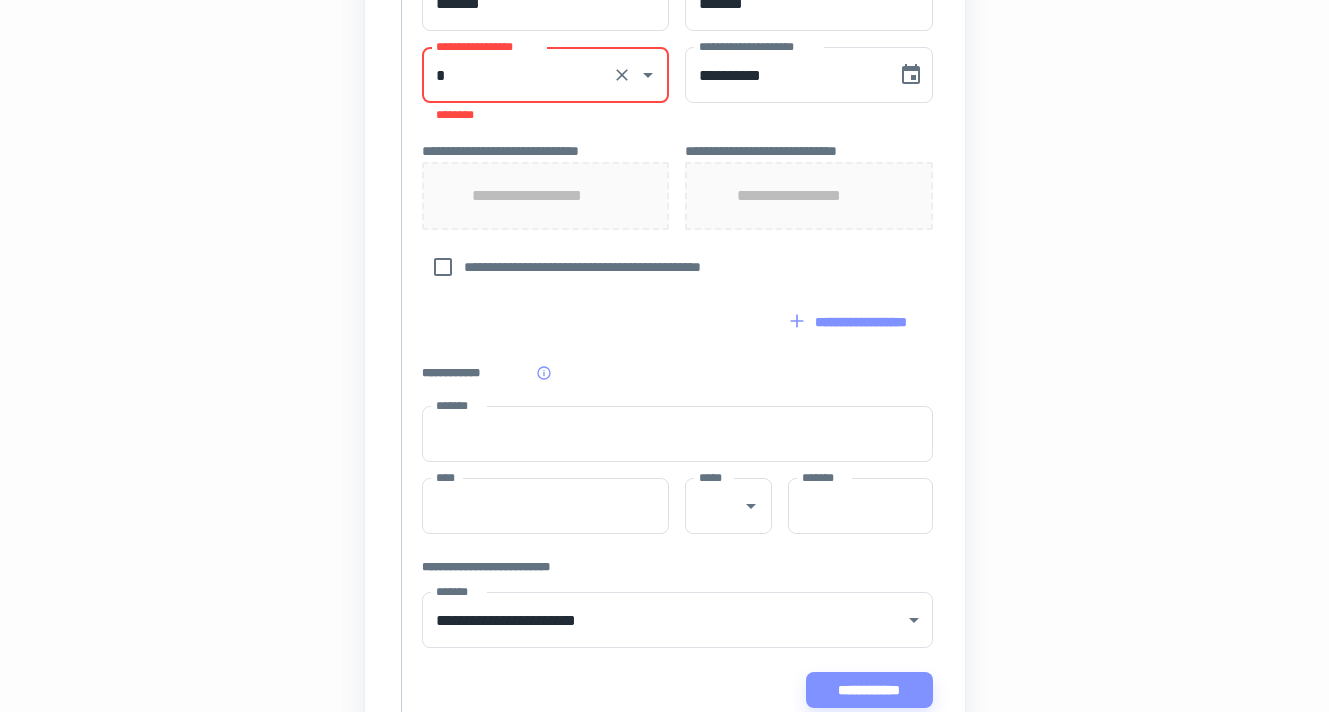 scroll, scrollTop: 1039, scrollLeft: 0, axis: vertical 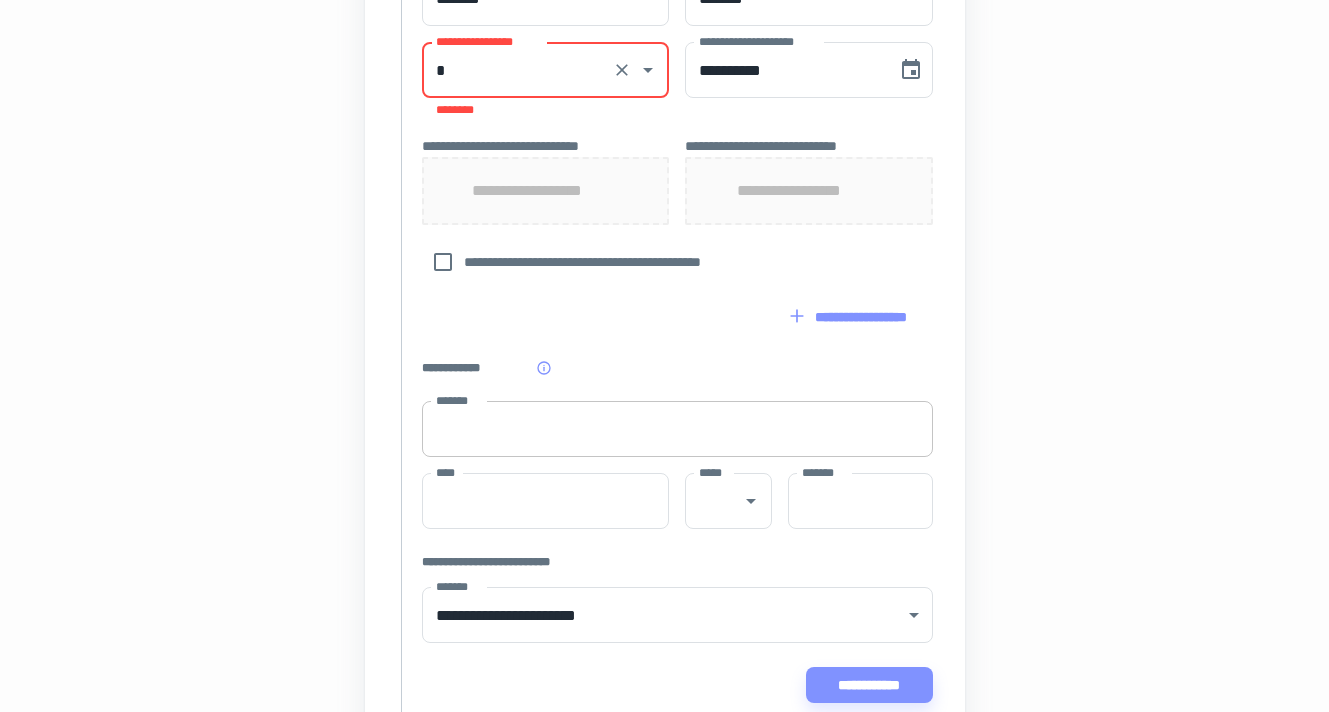 click on "*******" at bounding box center (677, 429) 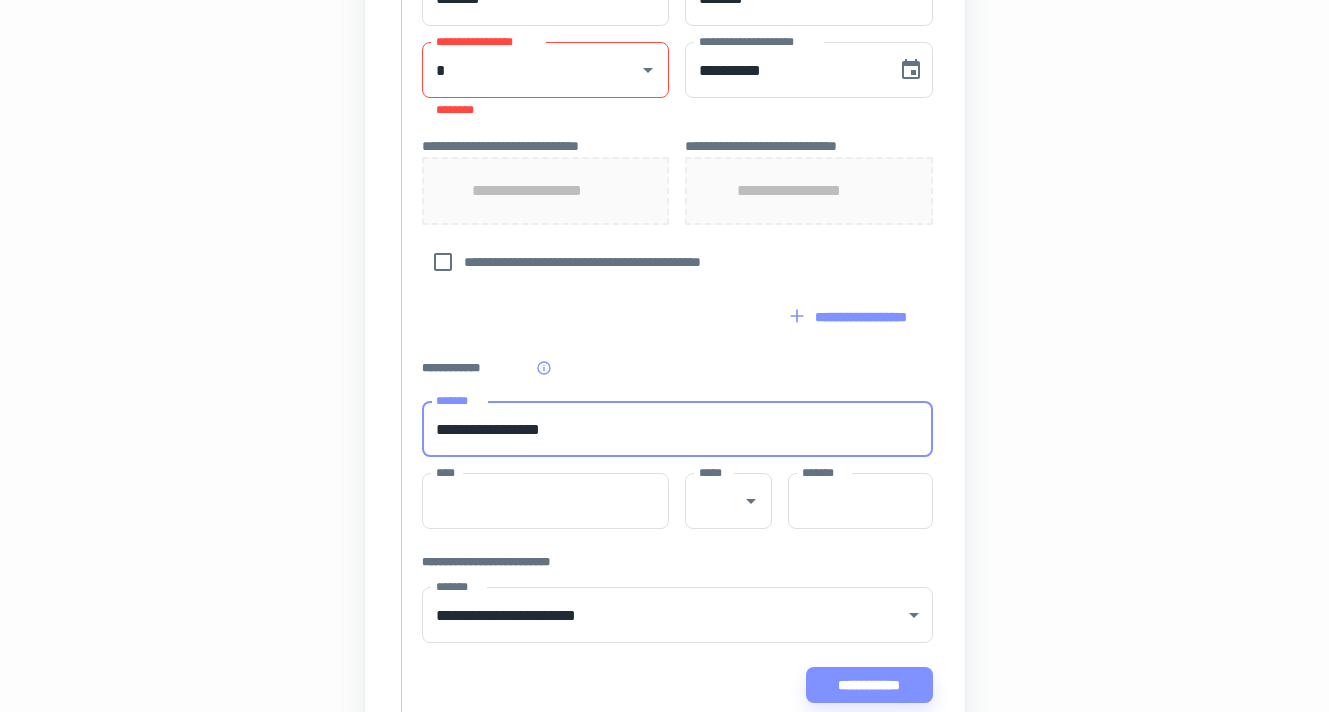 type on "**********" 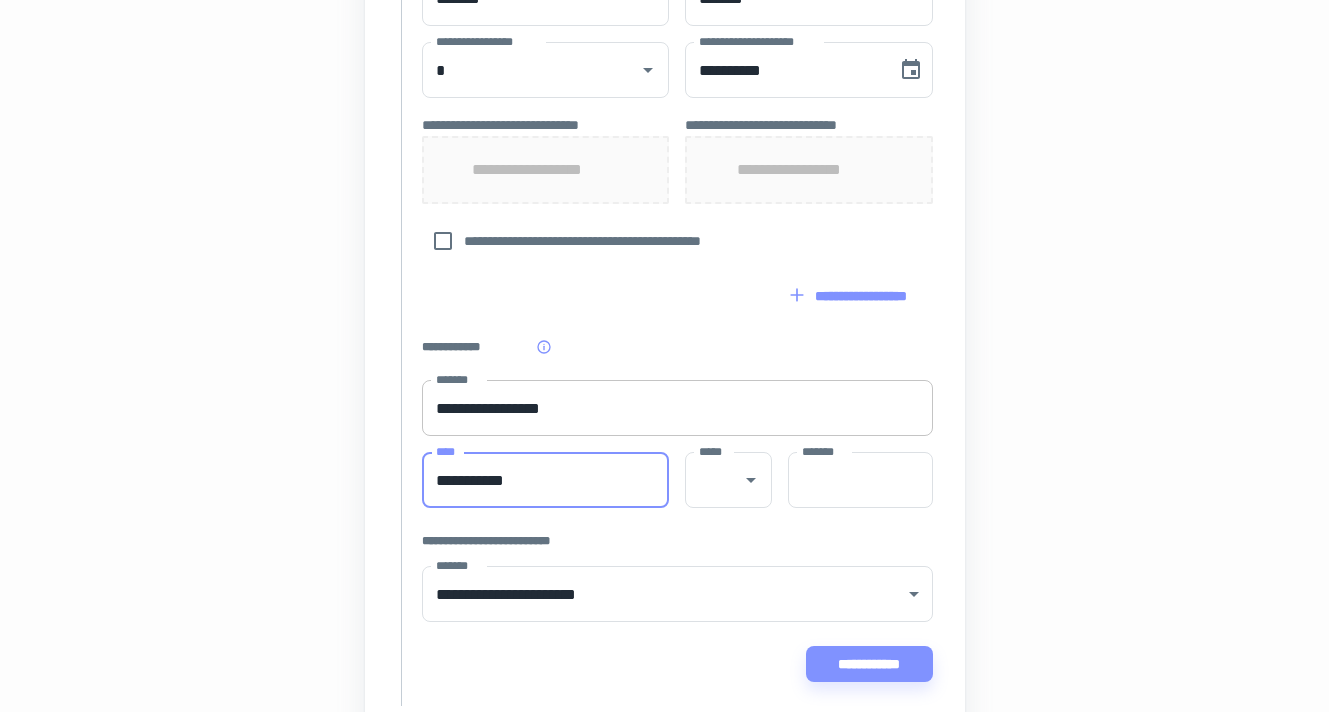 type on "**********" 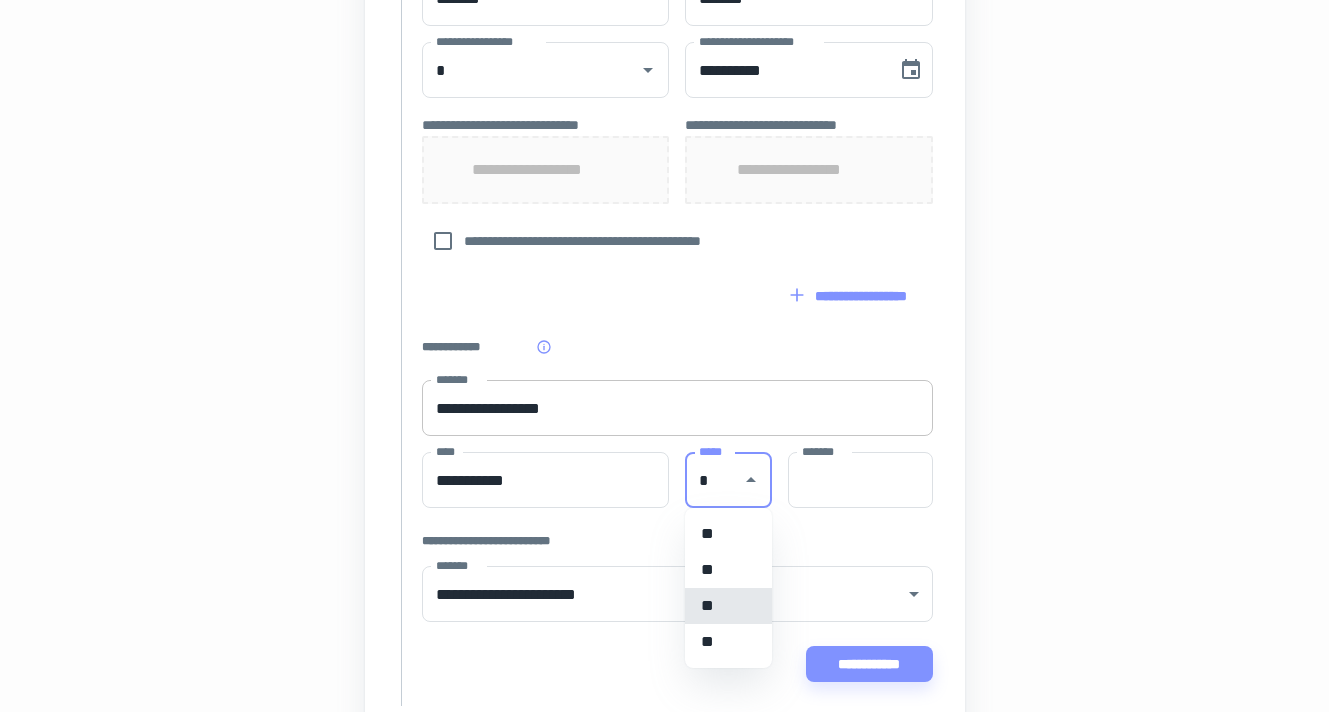 type on "*" 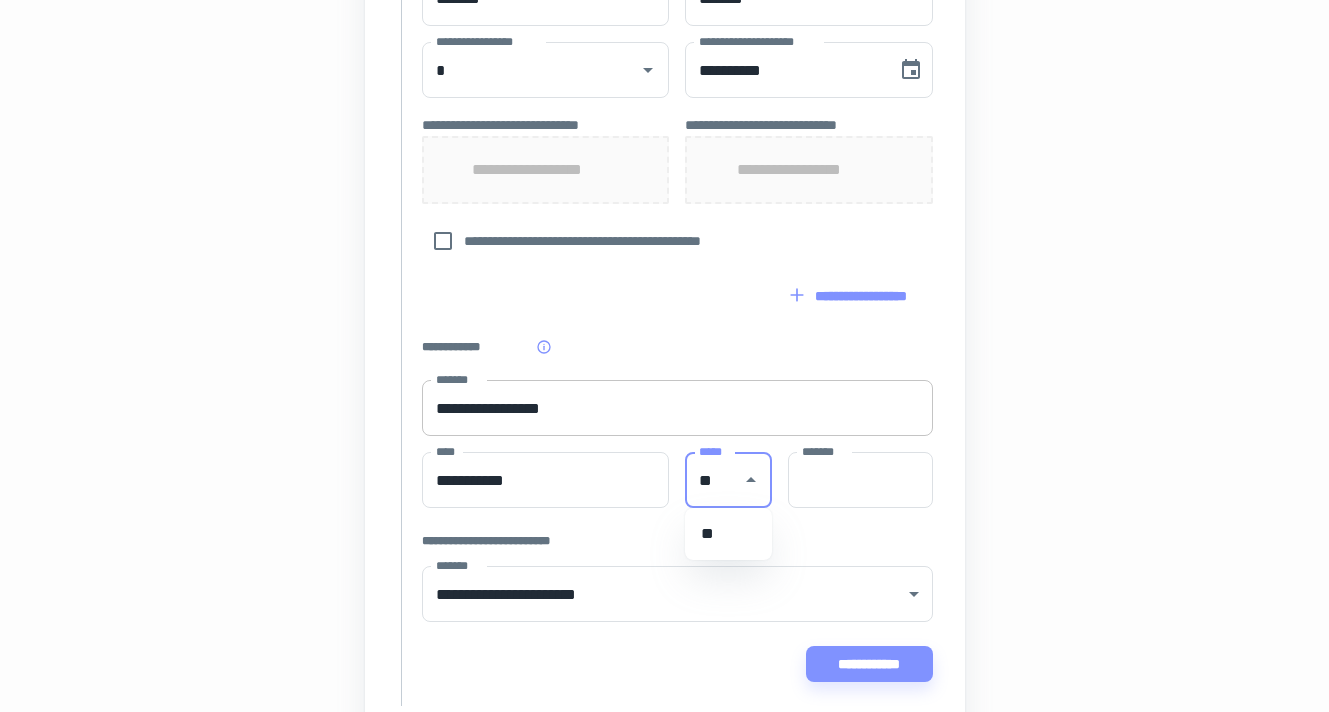 type on "**" 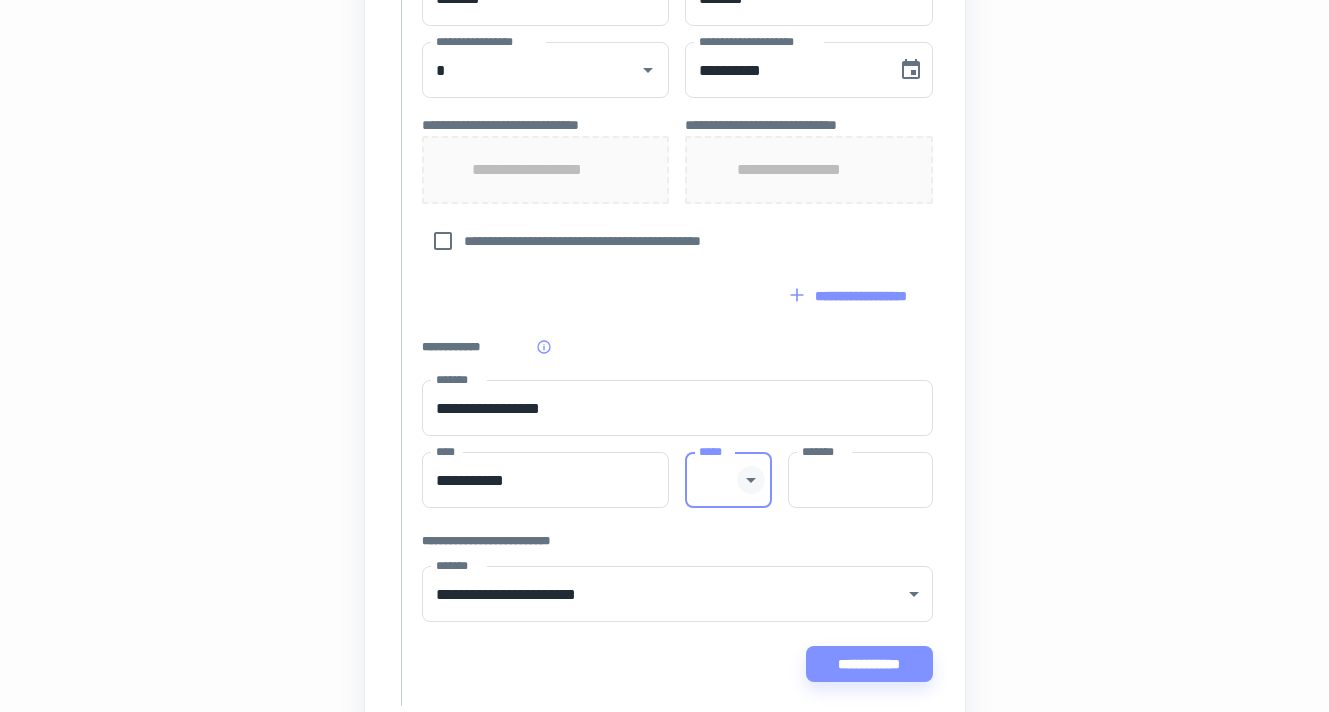 click 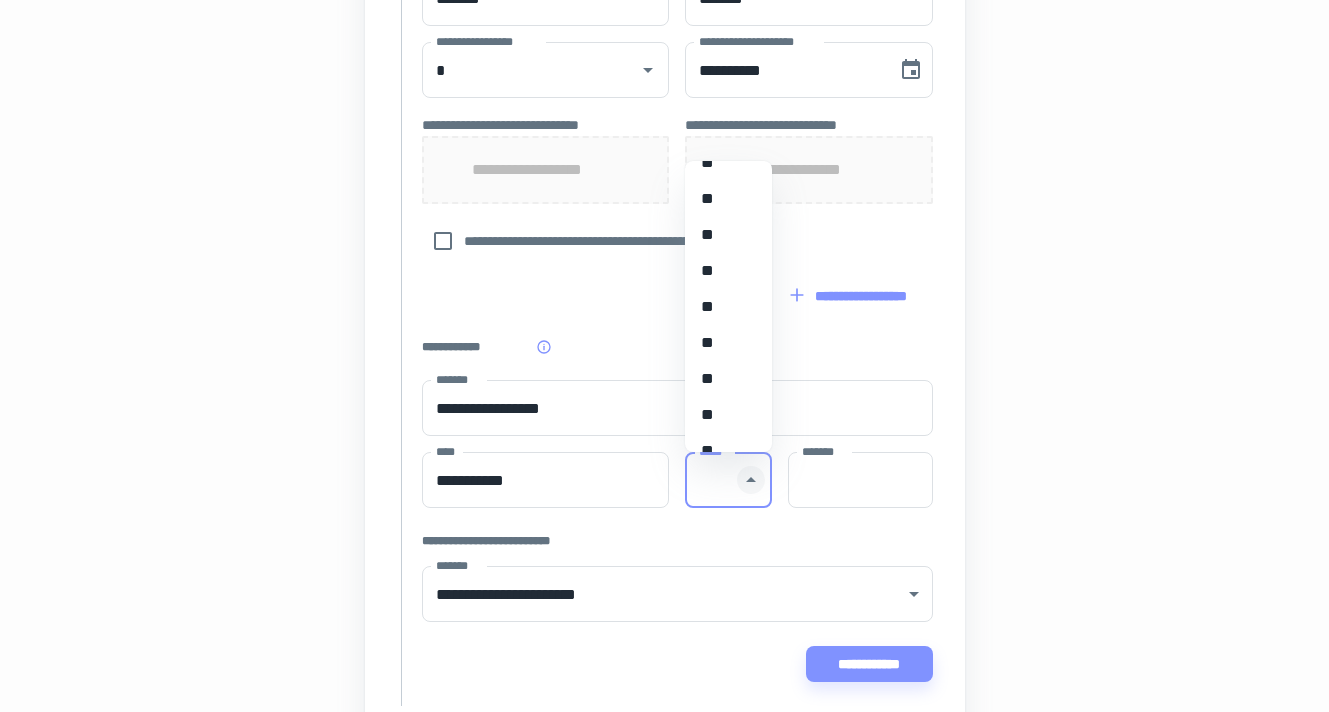 scroll, scrollTop: 1403, scrollLeft: 0, axis: vertical 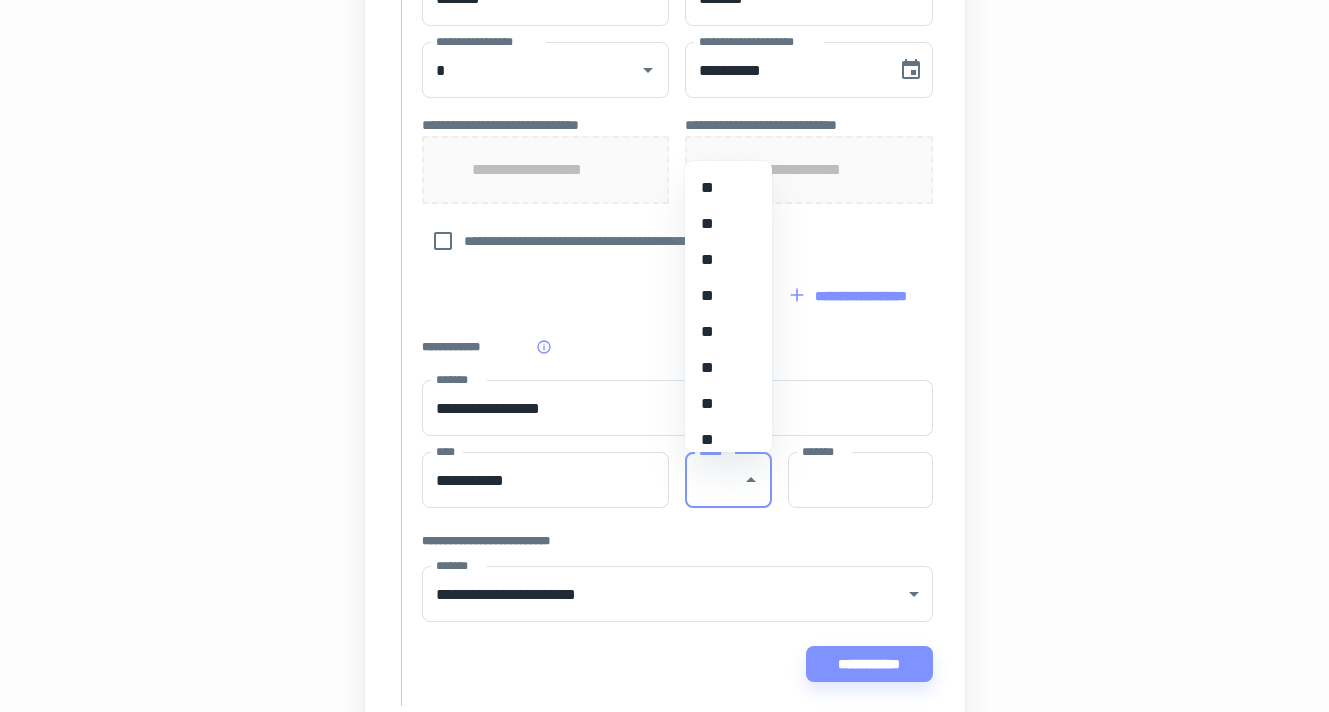 click on "**" at bounding box center [721, 368] 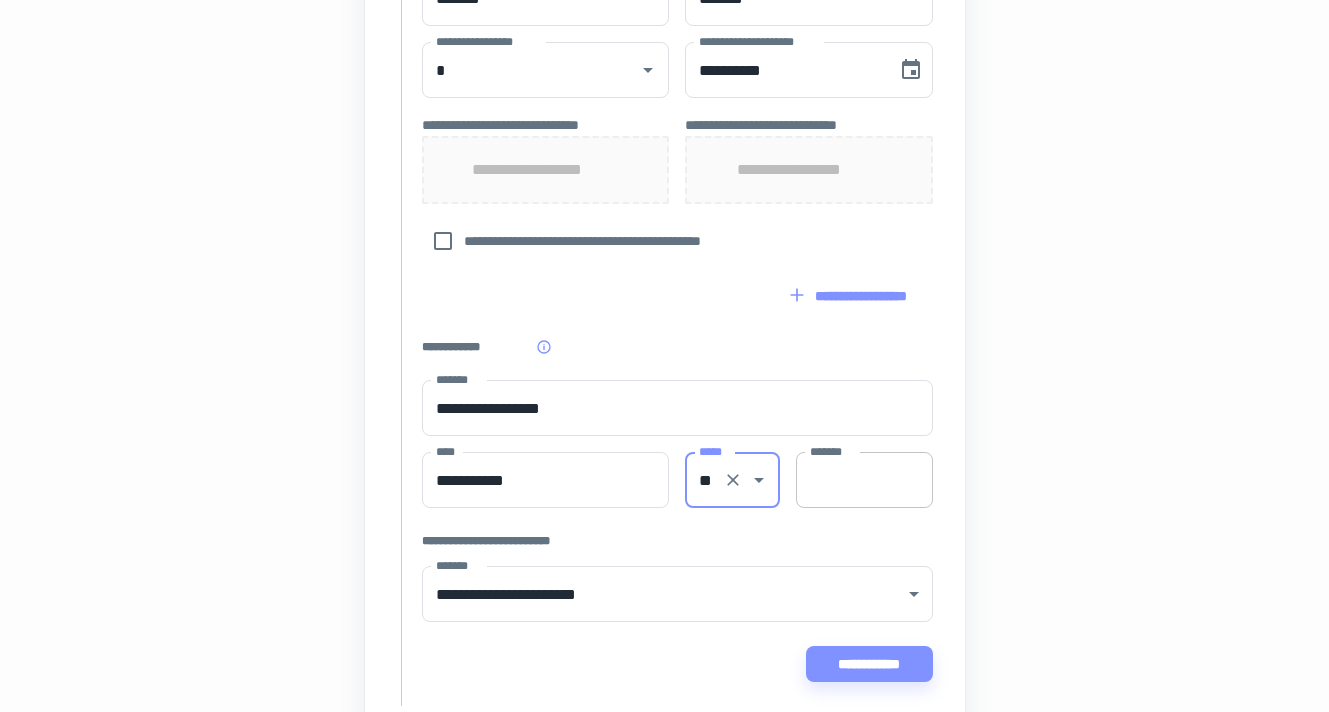 click on "*******" at bounding box center [864, 480] 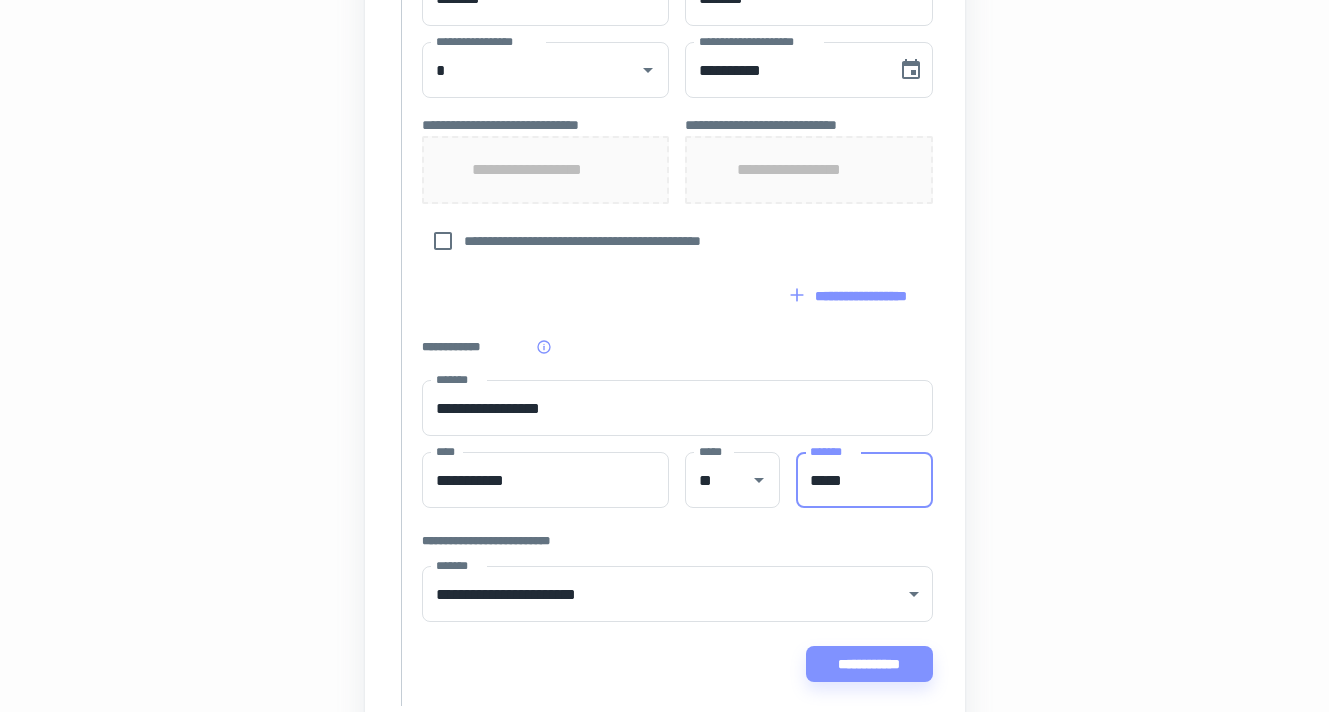 click on "**********" at bounding box center [677, 664] 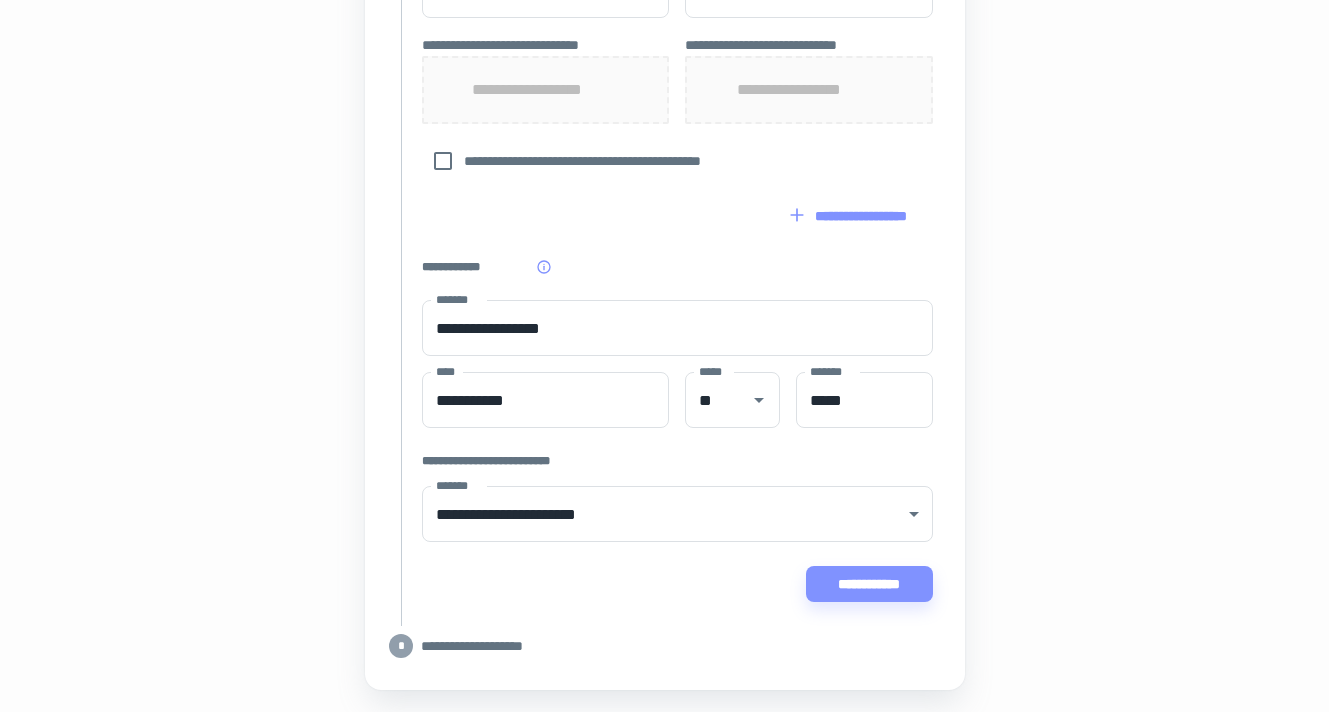 scroll, scrollTop: 1177, scrollLeft: 0, axis: vertical 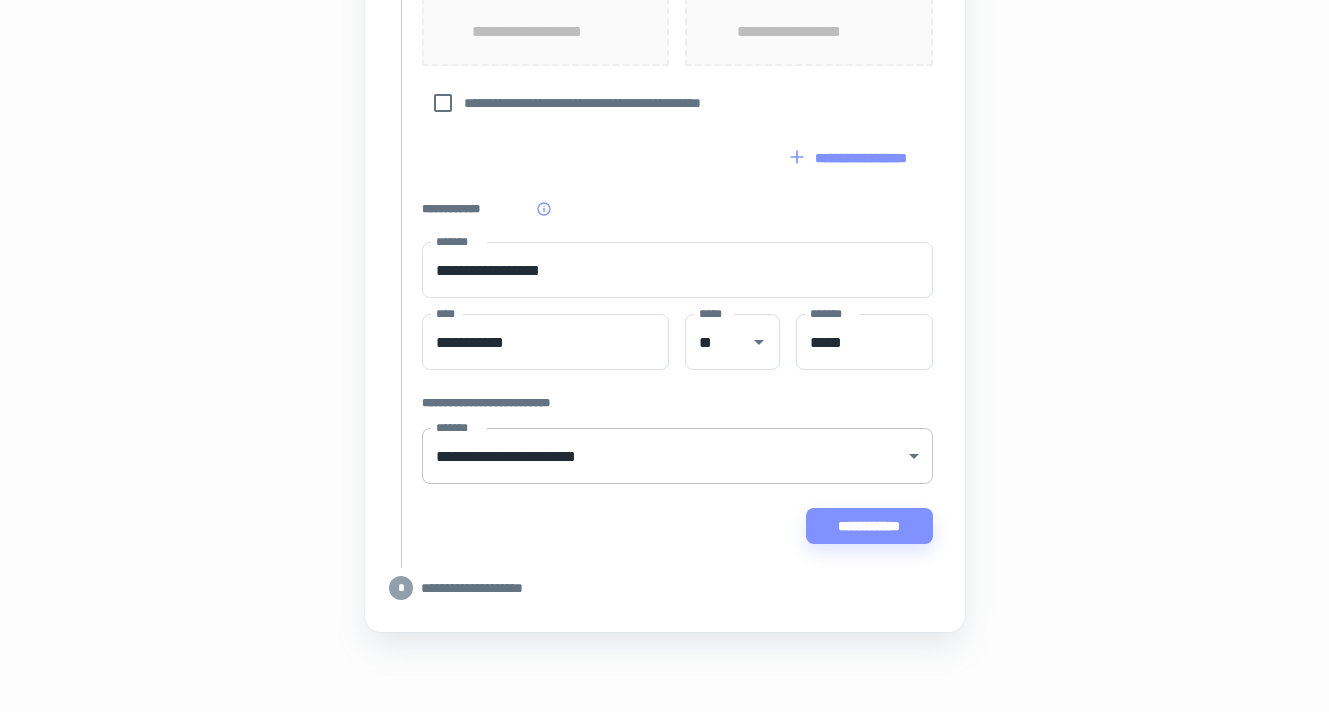 click on "**********" at bounding box center (664, -821) 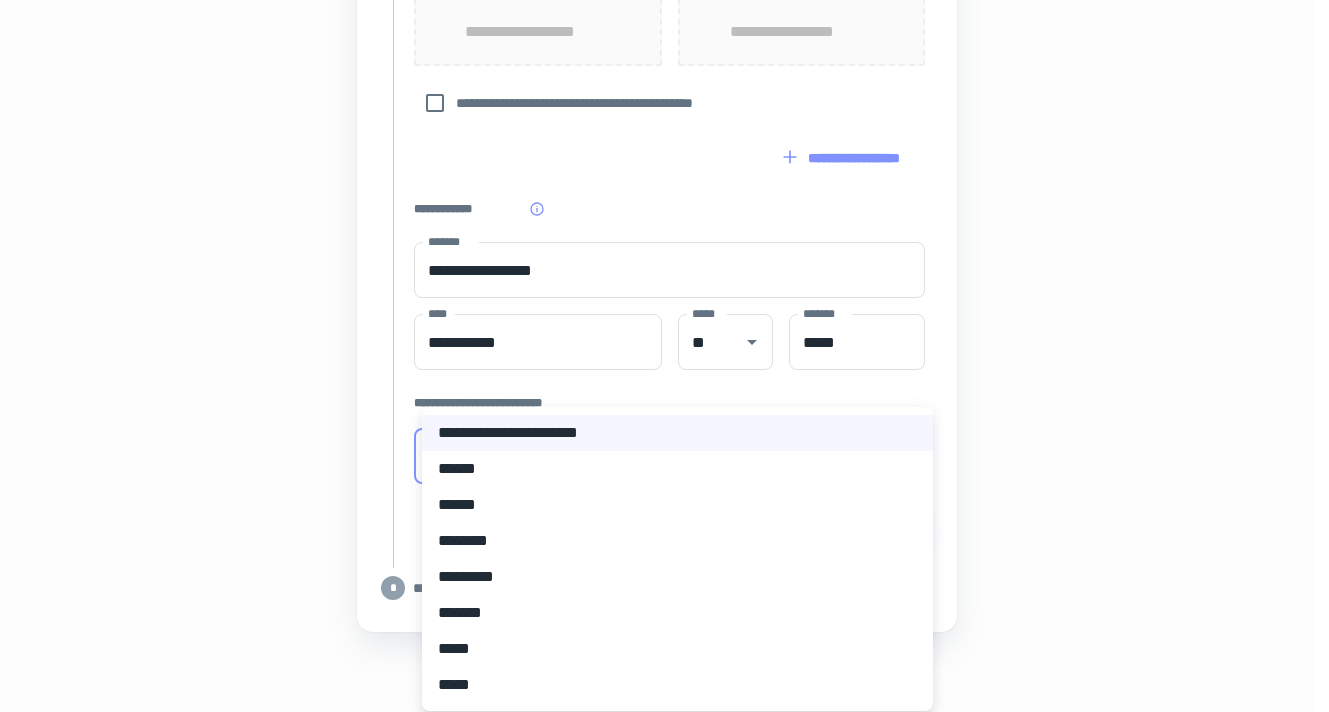 scroll, scrollTop: 1162, scrollLeft: 0, axis: vertical 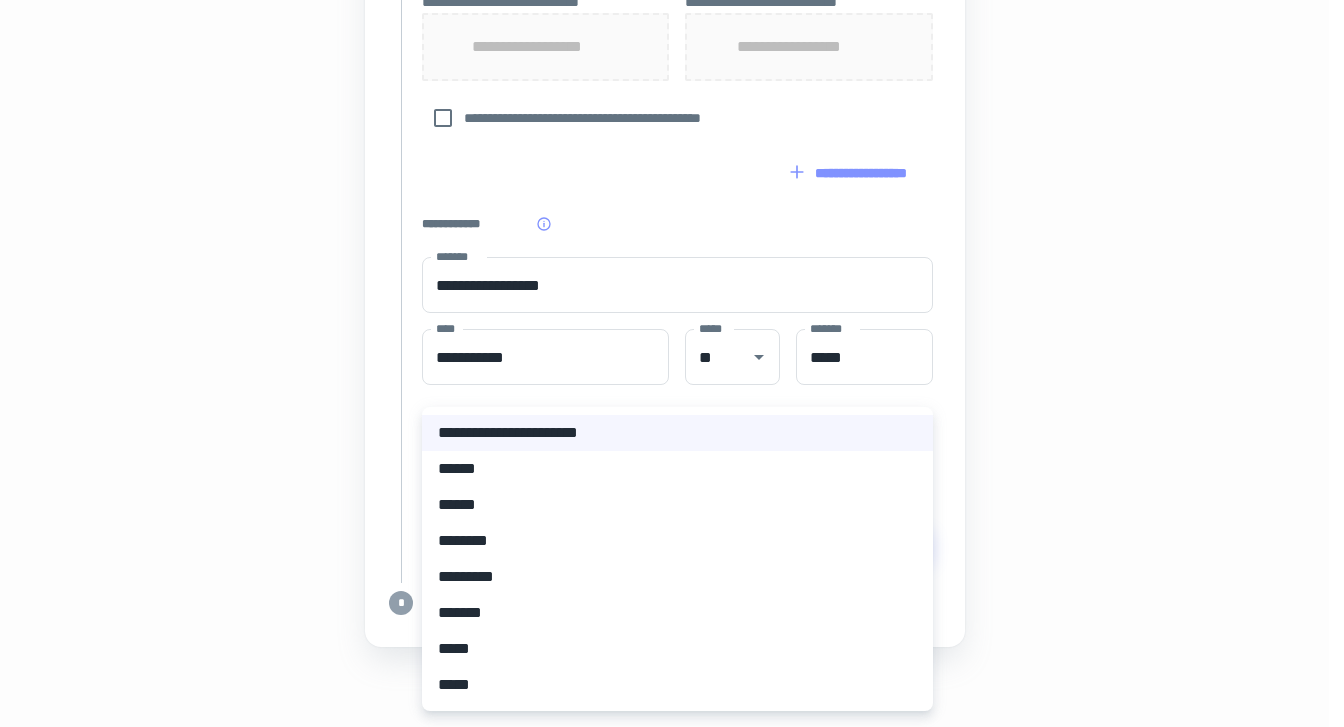 click on "**********" at bounding box center [677, 433] 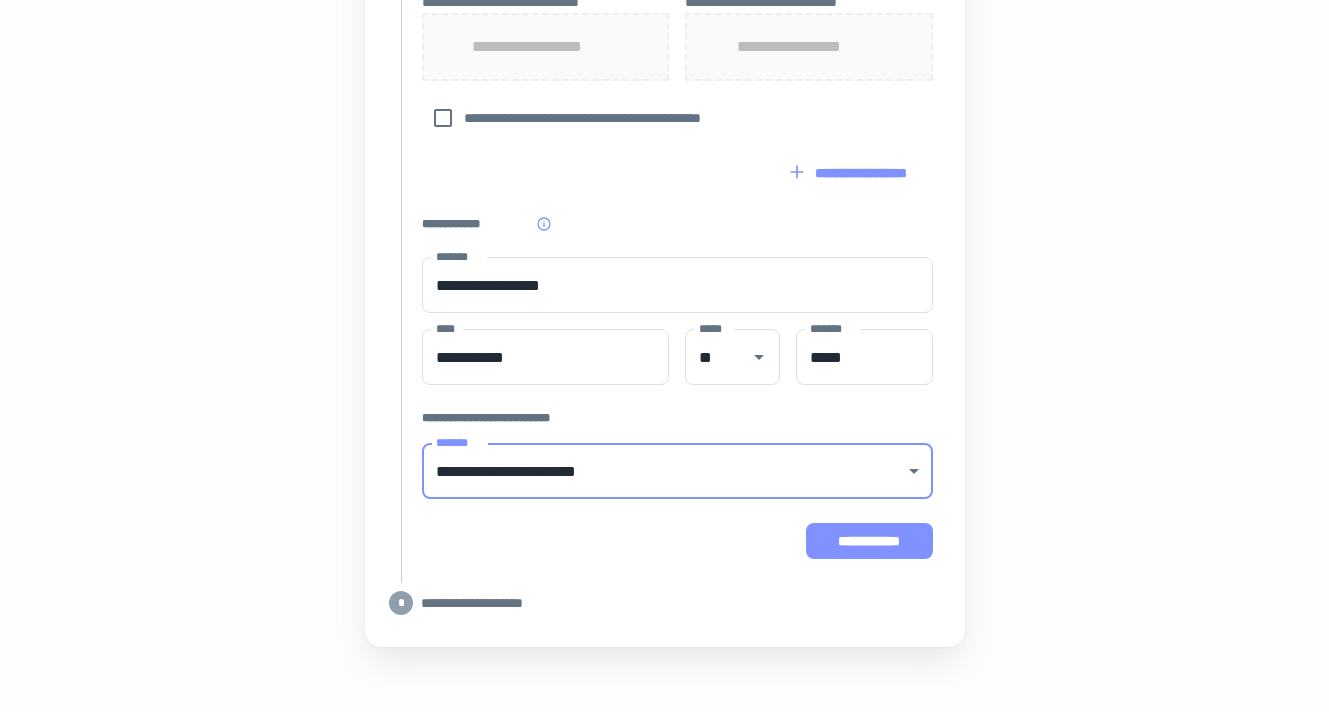 click on "**********" at bounding box center (869, 541) 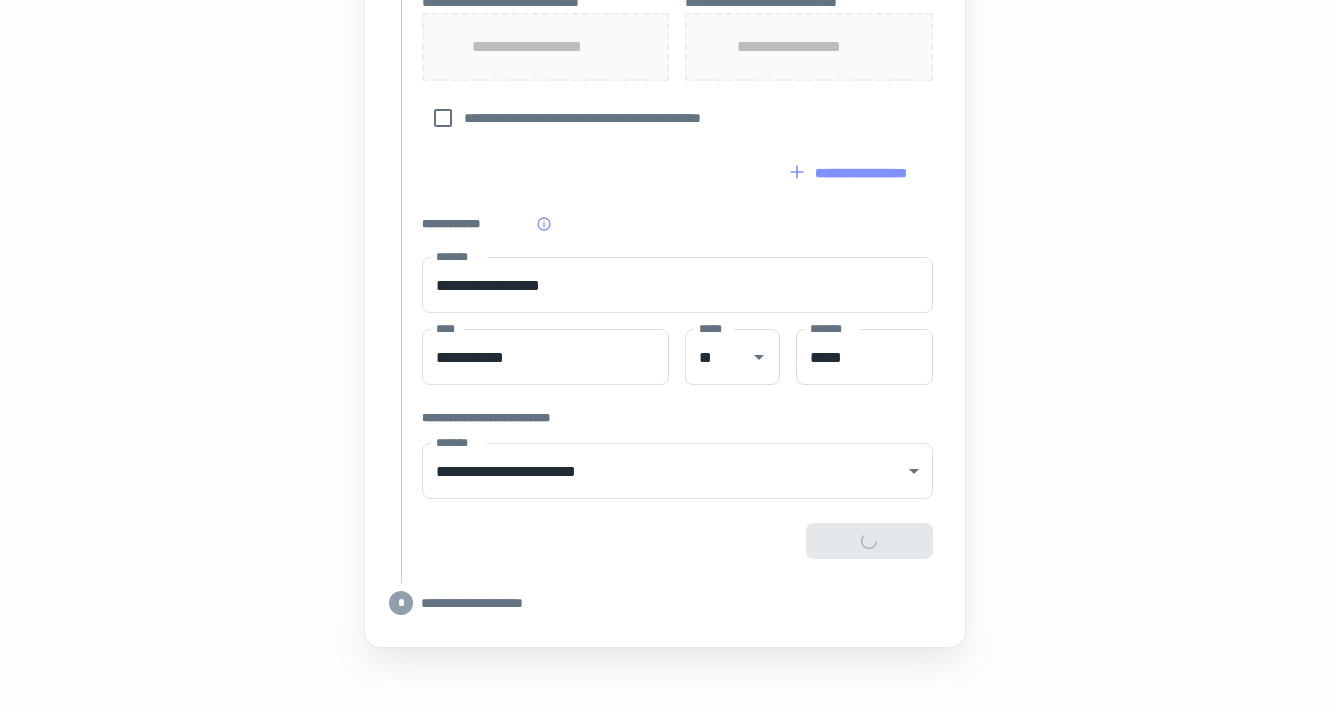 type on "**********" 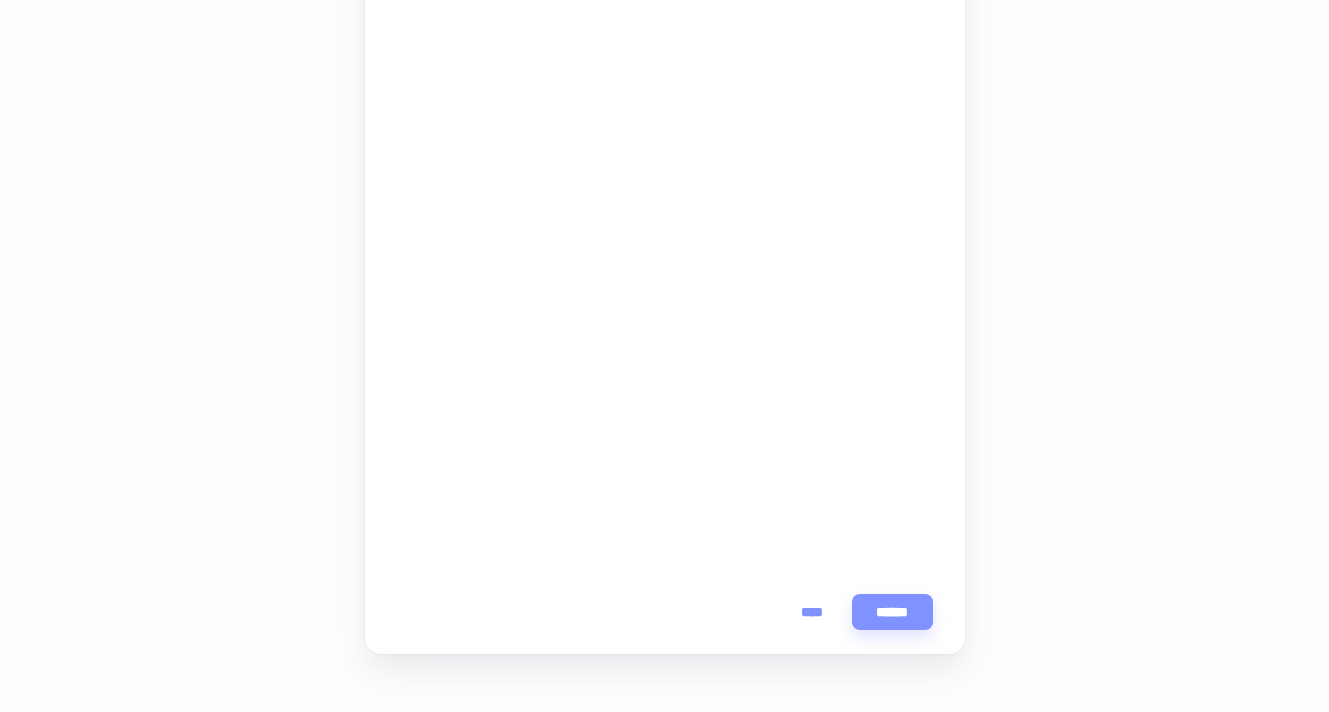 scroll, scrollTop: 533, scrollLeft: 0, axis: vertical 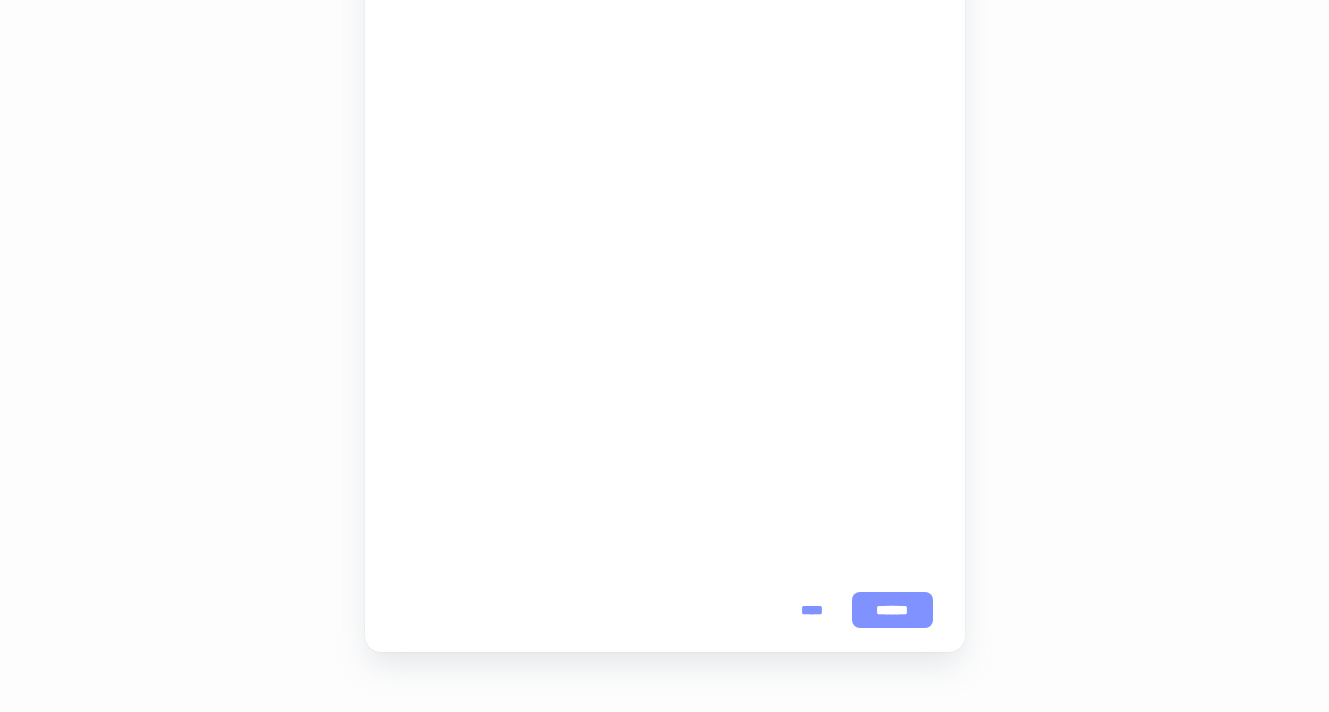 click on "******" at bounding box center (892, 610) 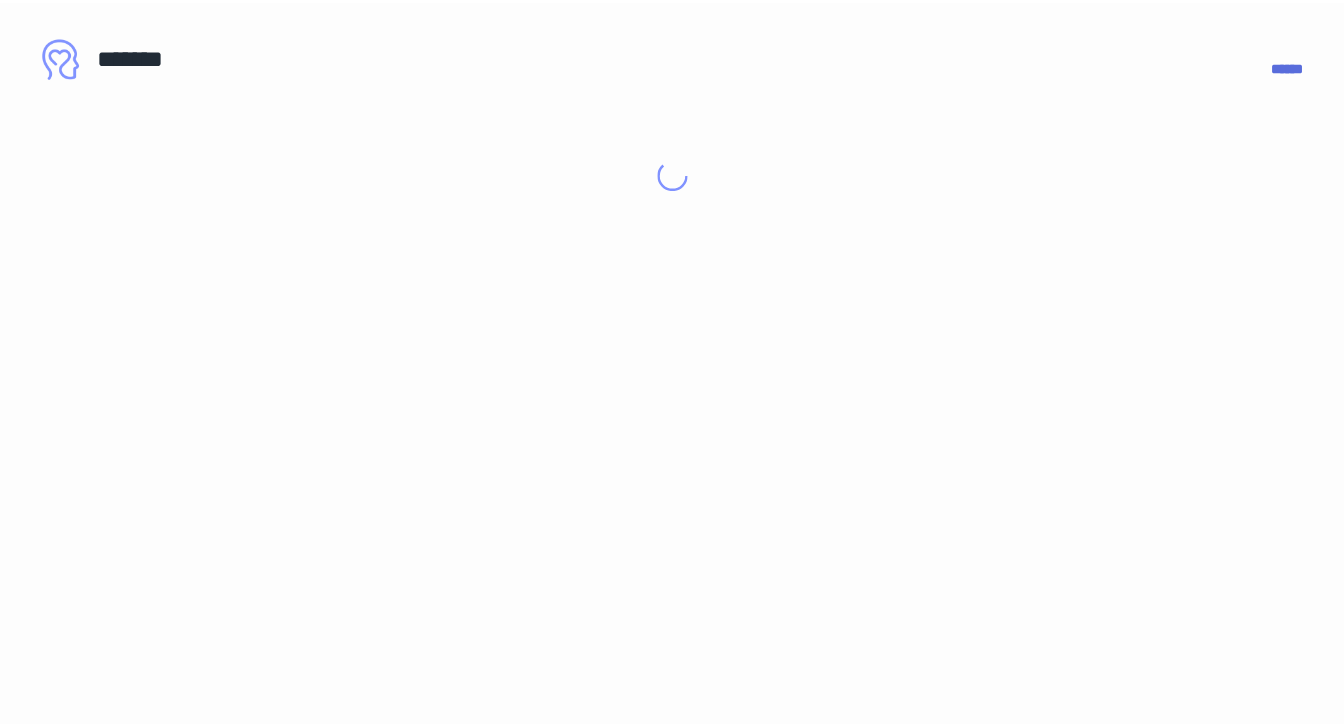 scroll, scrollTop: 0, scrollLeft: 0, axis: both 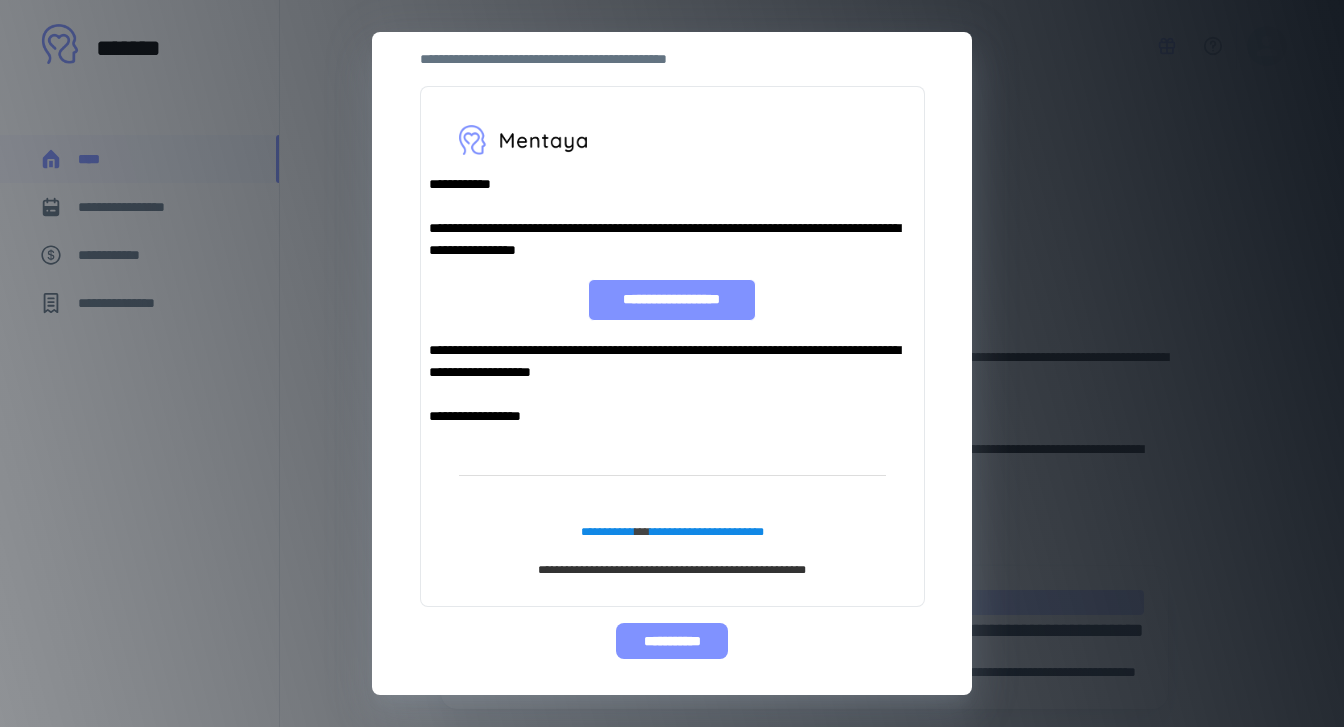 click on "**********" at bounding box center (671, 641) 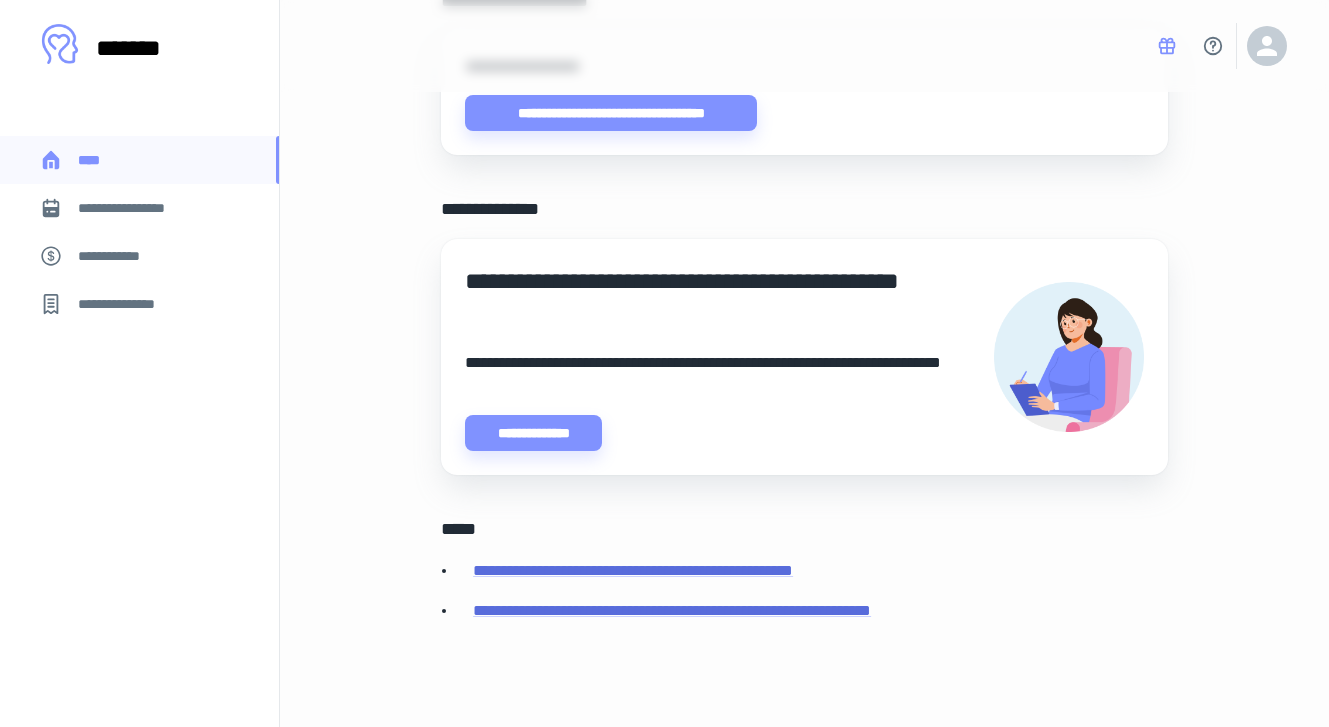 scroll, scrollTop: 778, scrollLeft: 0, axis: vertical 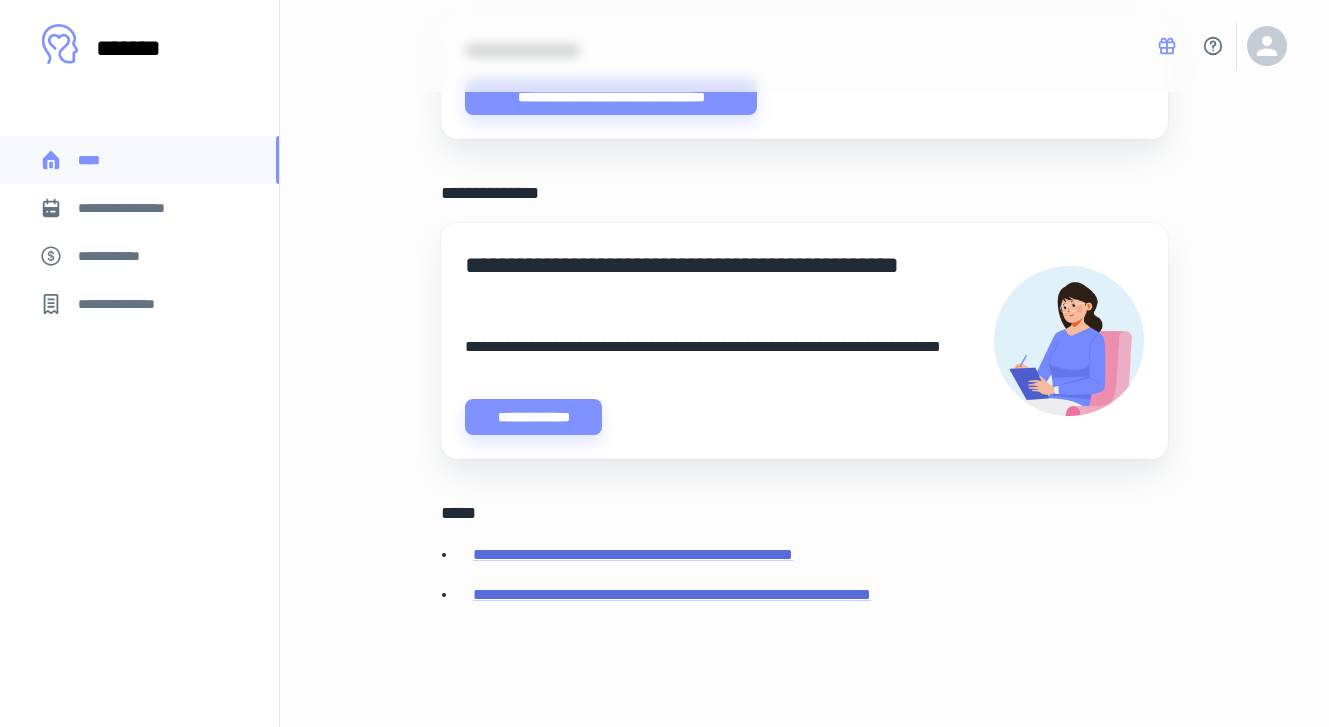 click on "**********" at bounding box center [804, 201] 